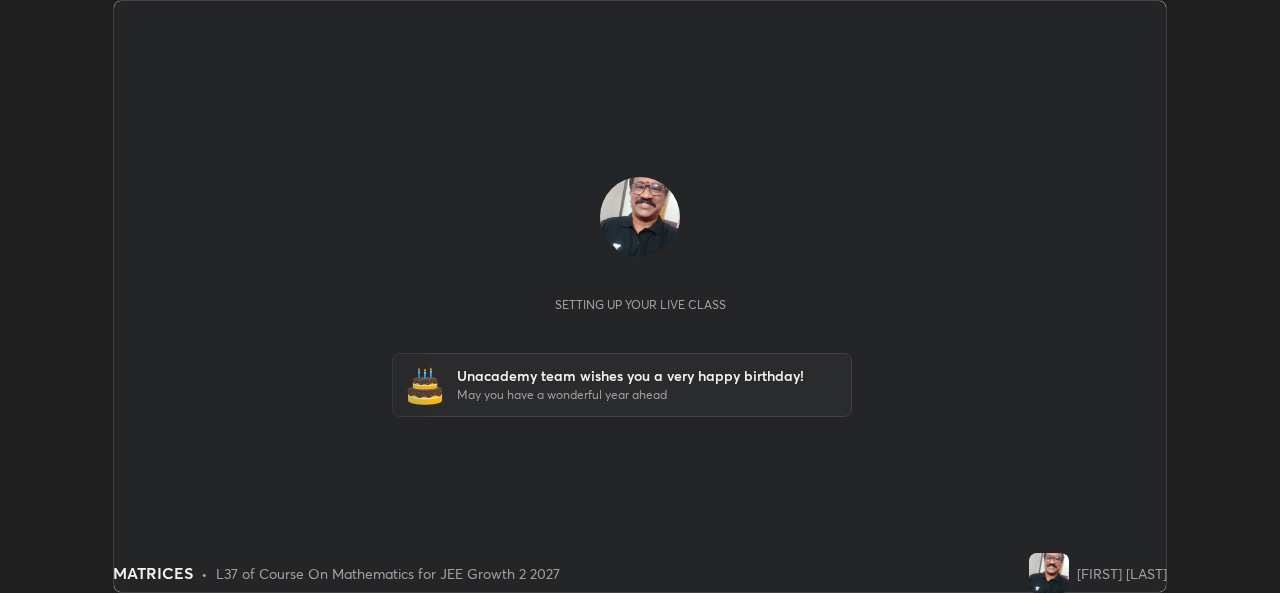 scroll, scrollTop: 0, scrollLeft: 0, axis: both 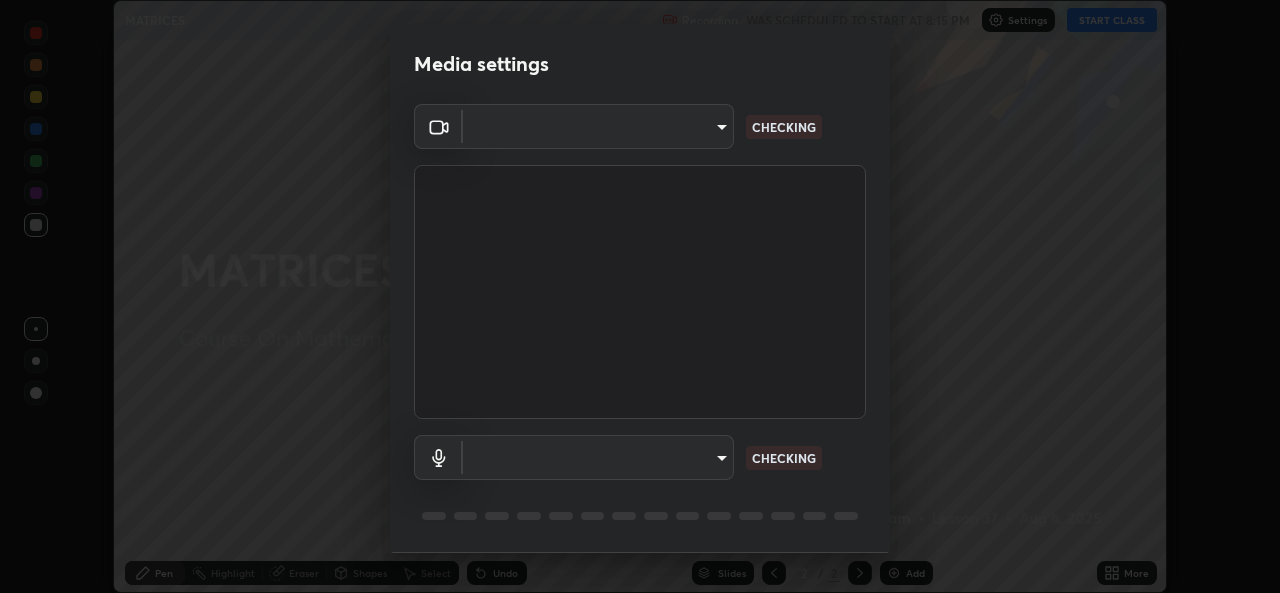 type on "ef33830f0056553a2f3f2c3f04fb20de188a96123d510d2c3b04342cdf1e2d12" 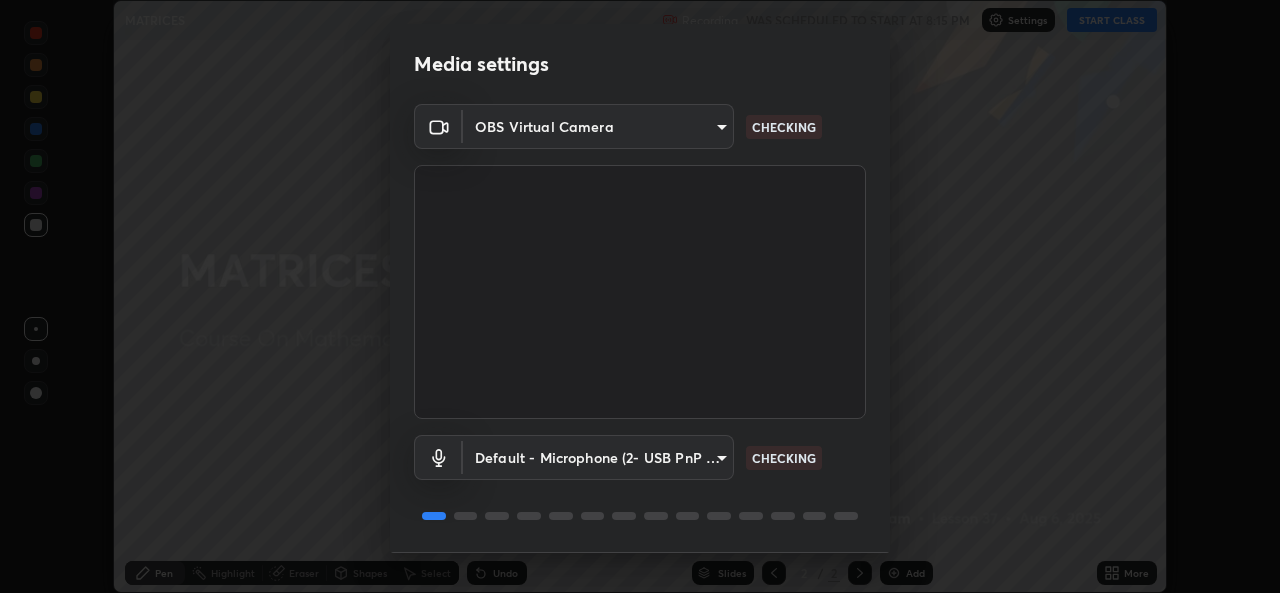 click on "CHECKING" at bounding box center (784, 458) 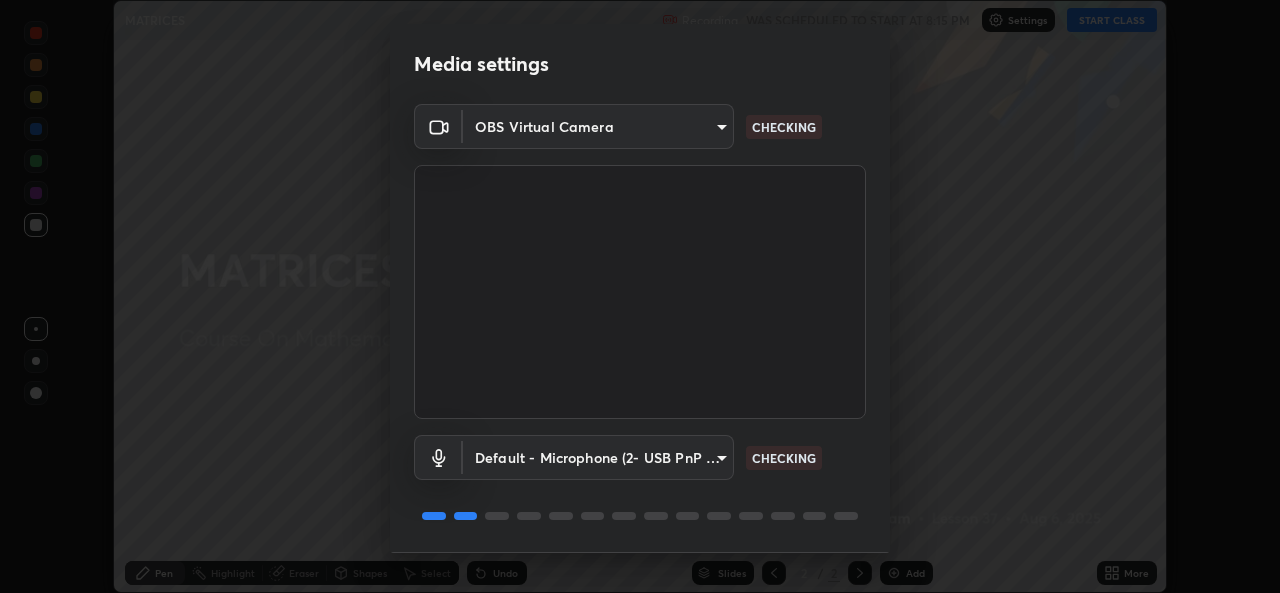 scroll, scrollTop: 63, scrollLeft: 0, axis: vertical 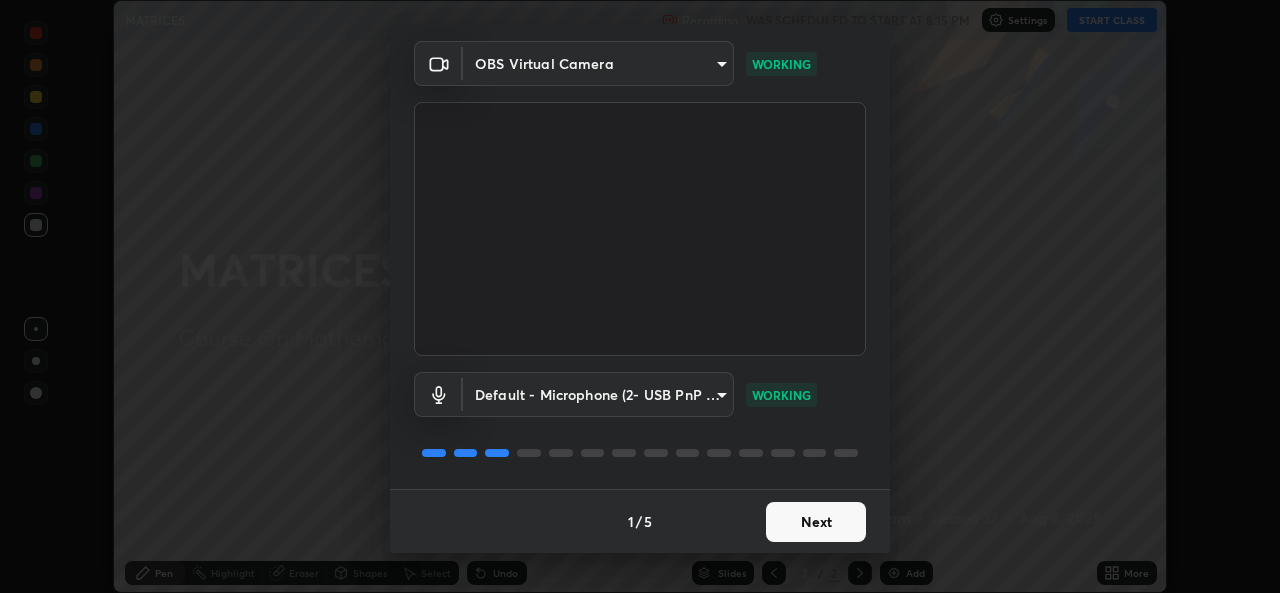 click on "Next" at bounding box center [816, 522] 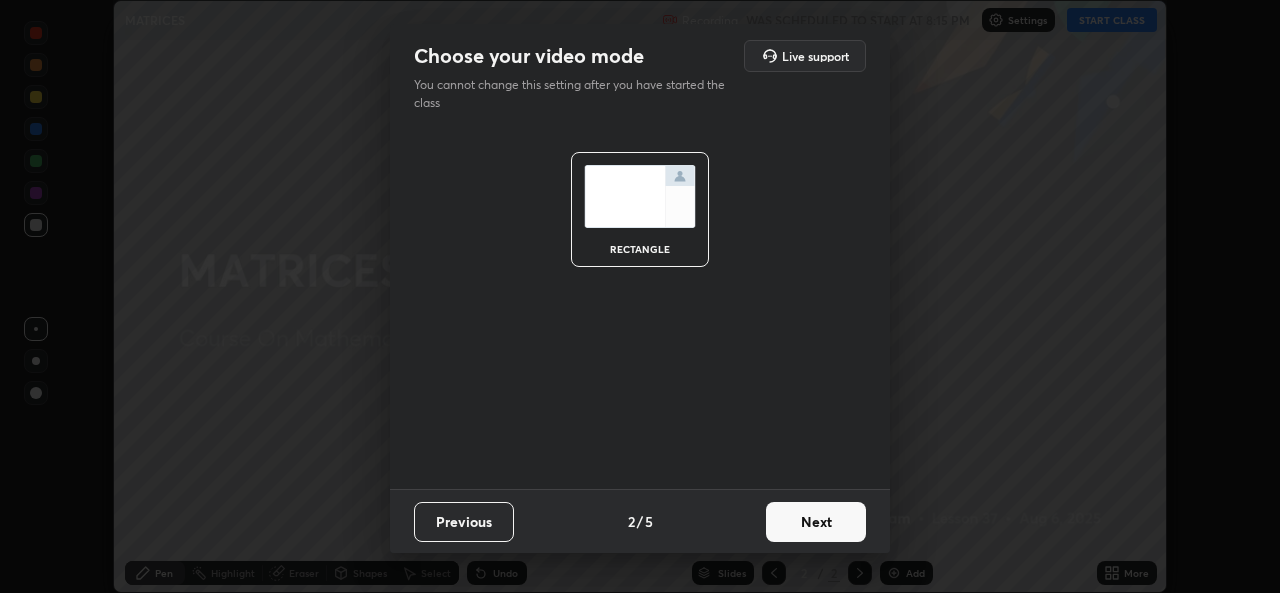 click on "Next" at bounding box center (816, 522) 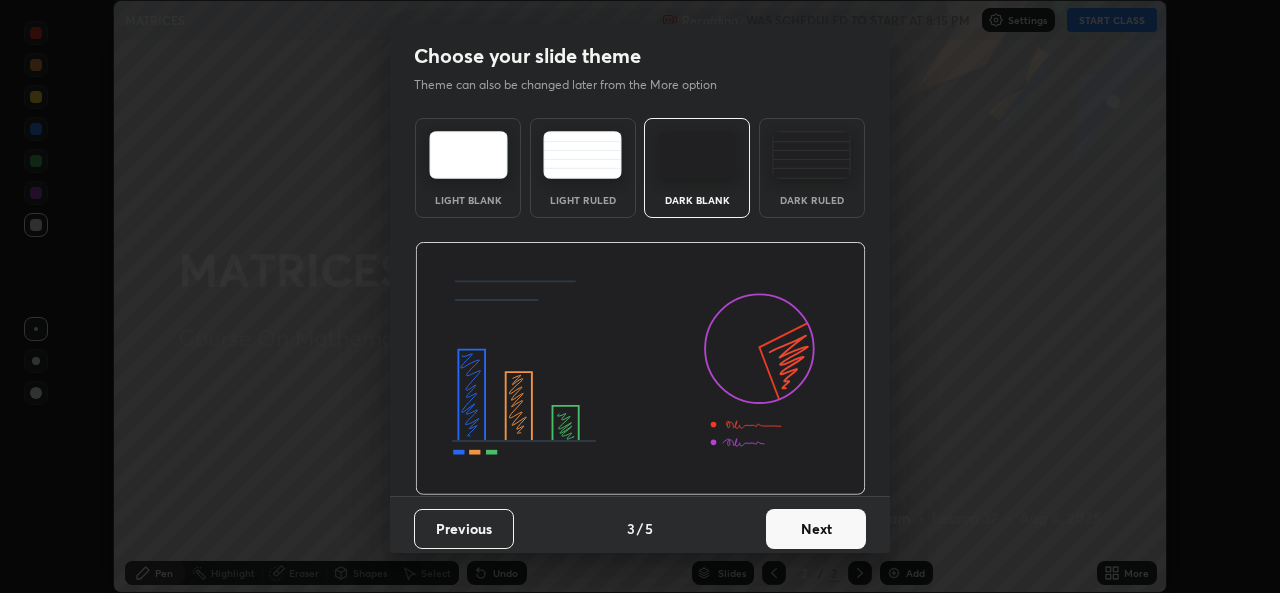 scroll, scrollTop: 7, scrollLeft: 0, axis: vertical 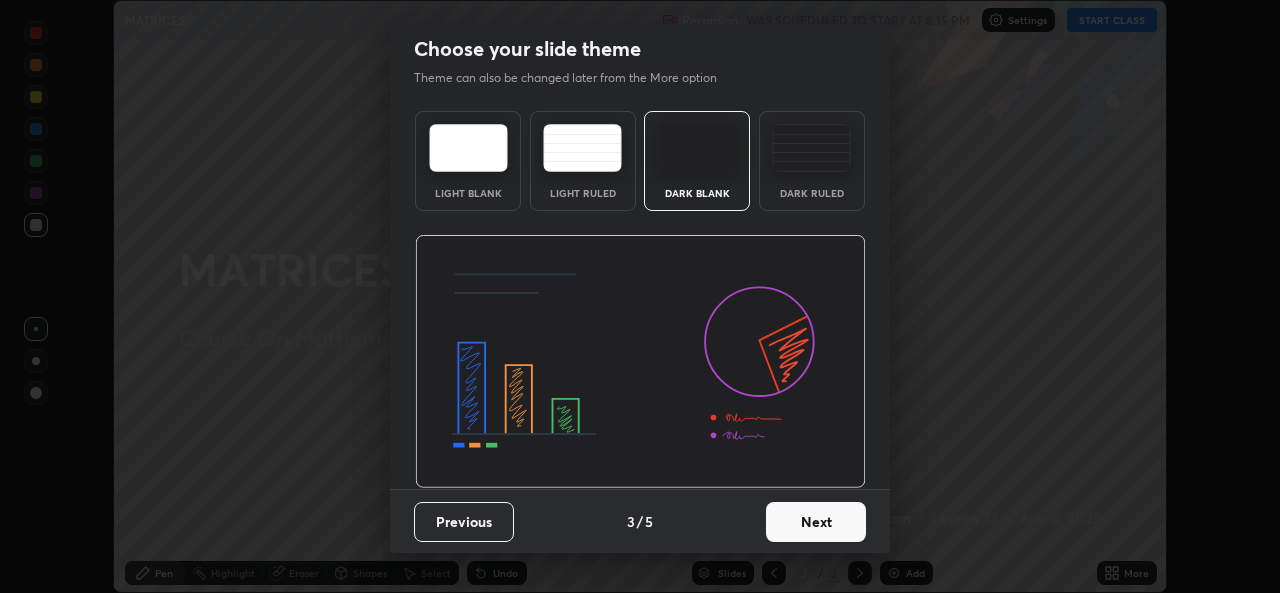 click on "Next" at bounding box center (816, 522) 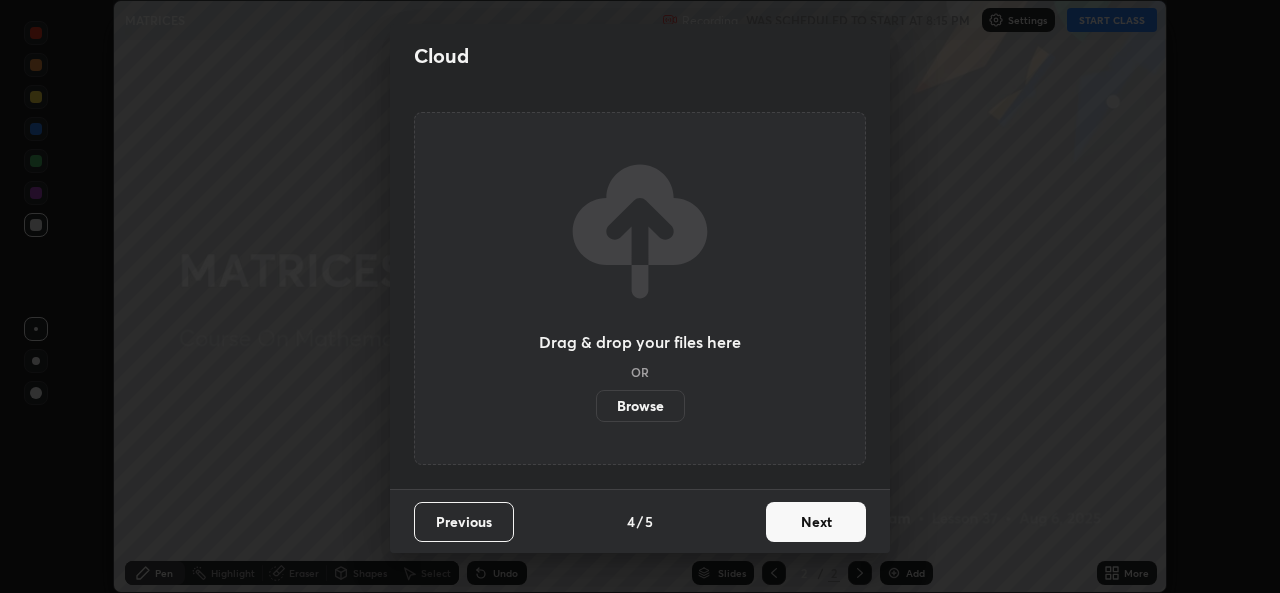 scroll, scrollTop: 0, scrollLeft: 0, axis: both 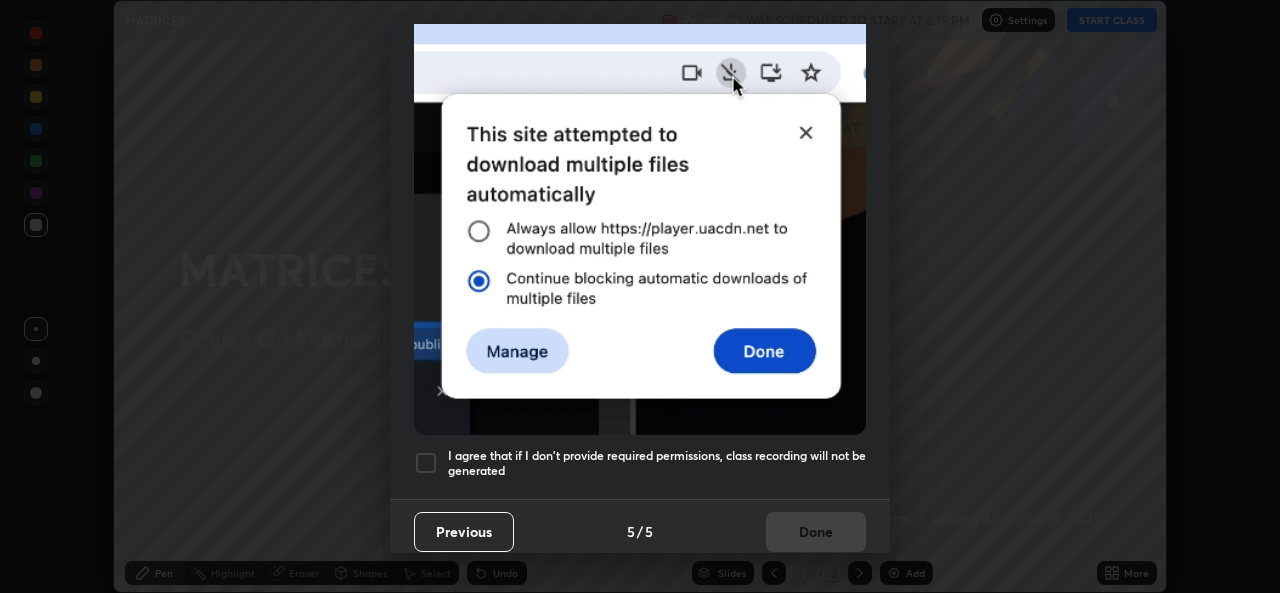 click at bounding box center (426, 463) 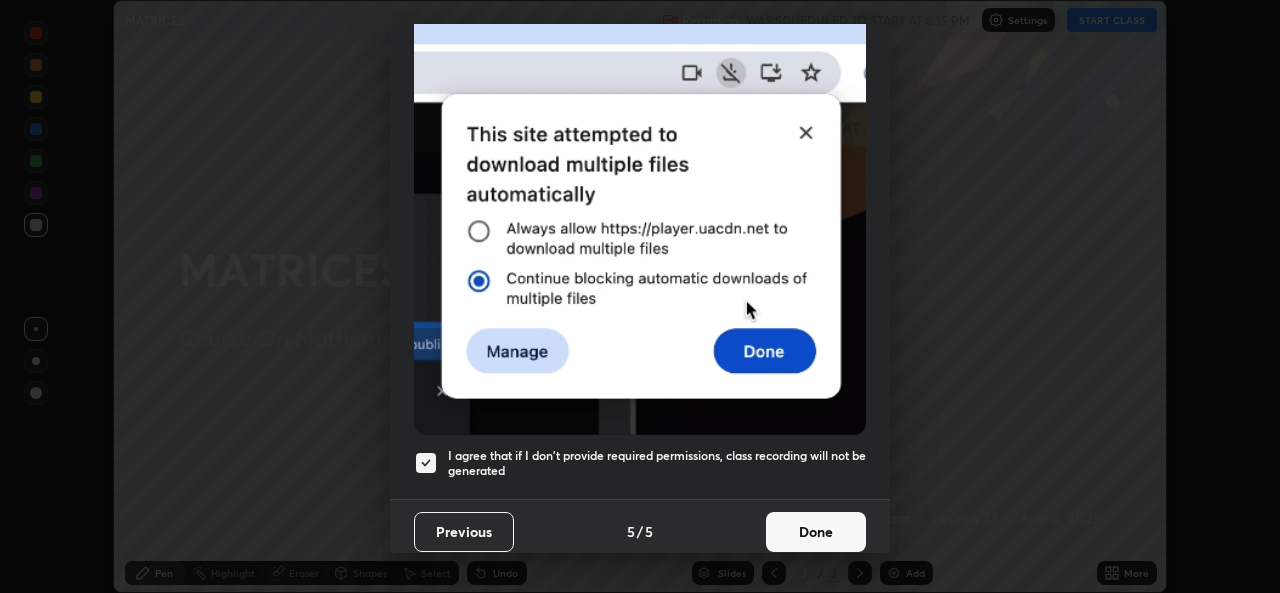 click on "Done" at bounding box center [816, 532] 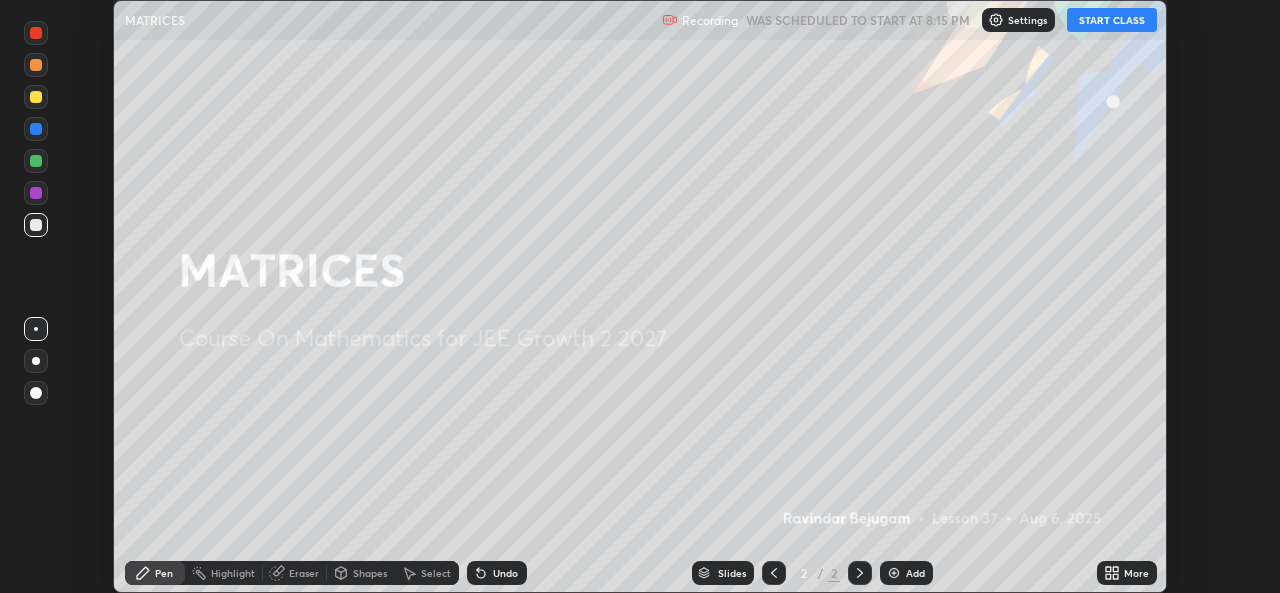 click on "START CLASS" at bounding box center (1112, 20) 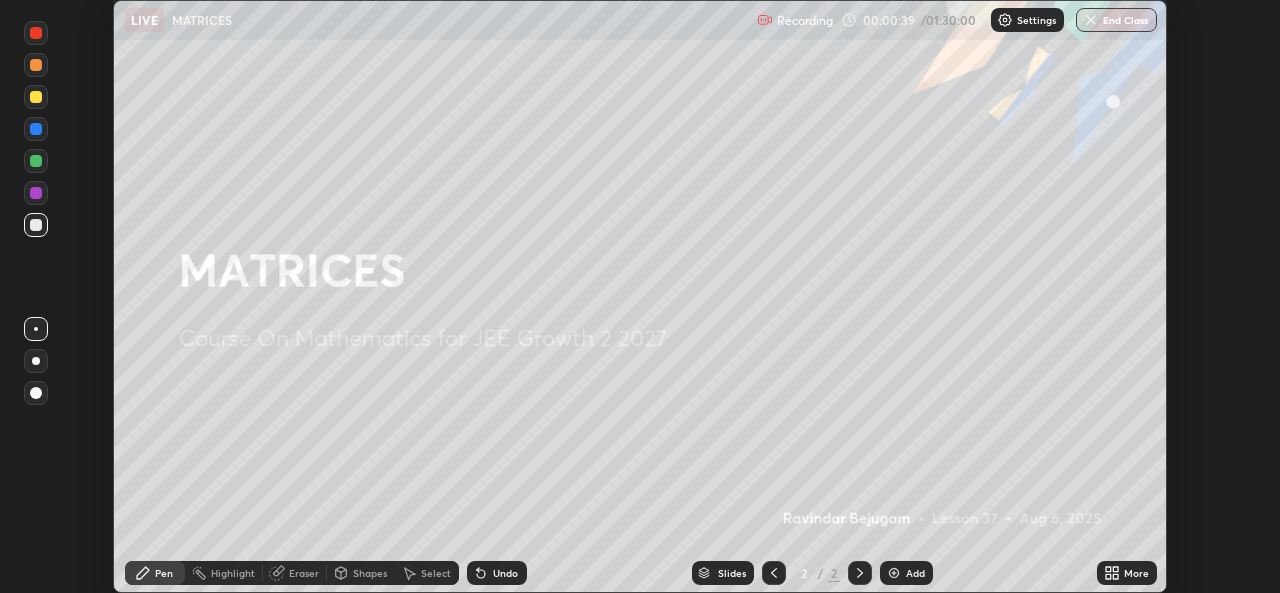 click 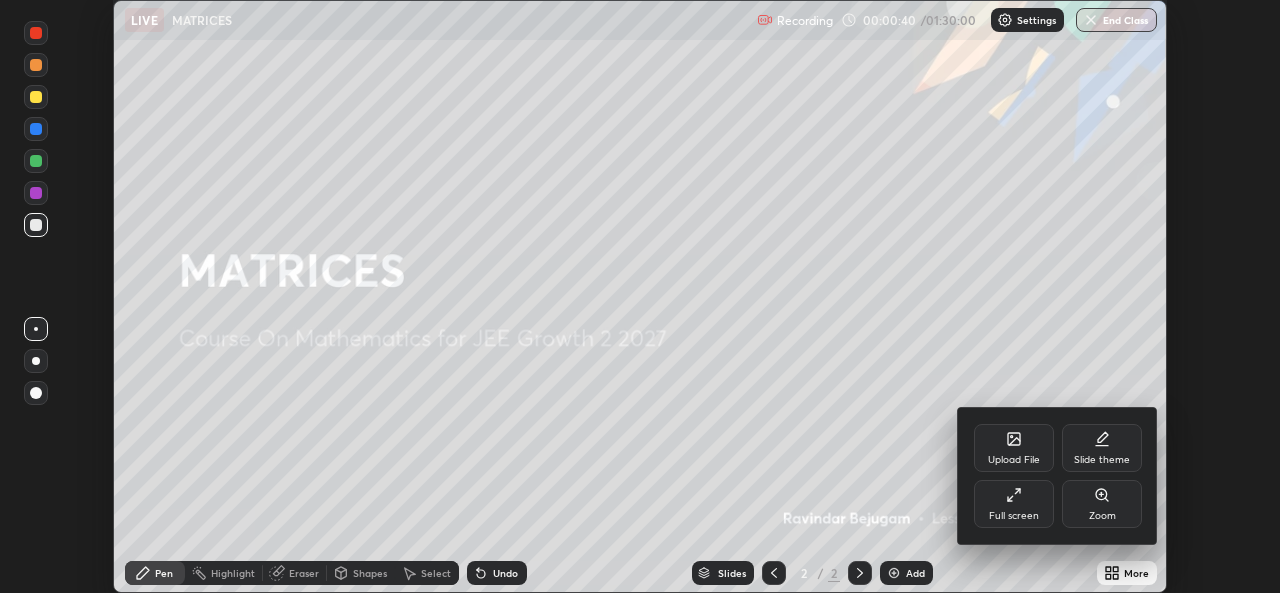 click 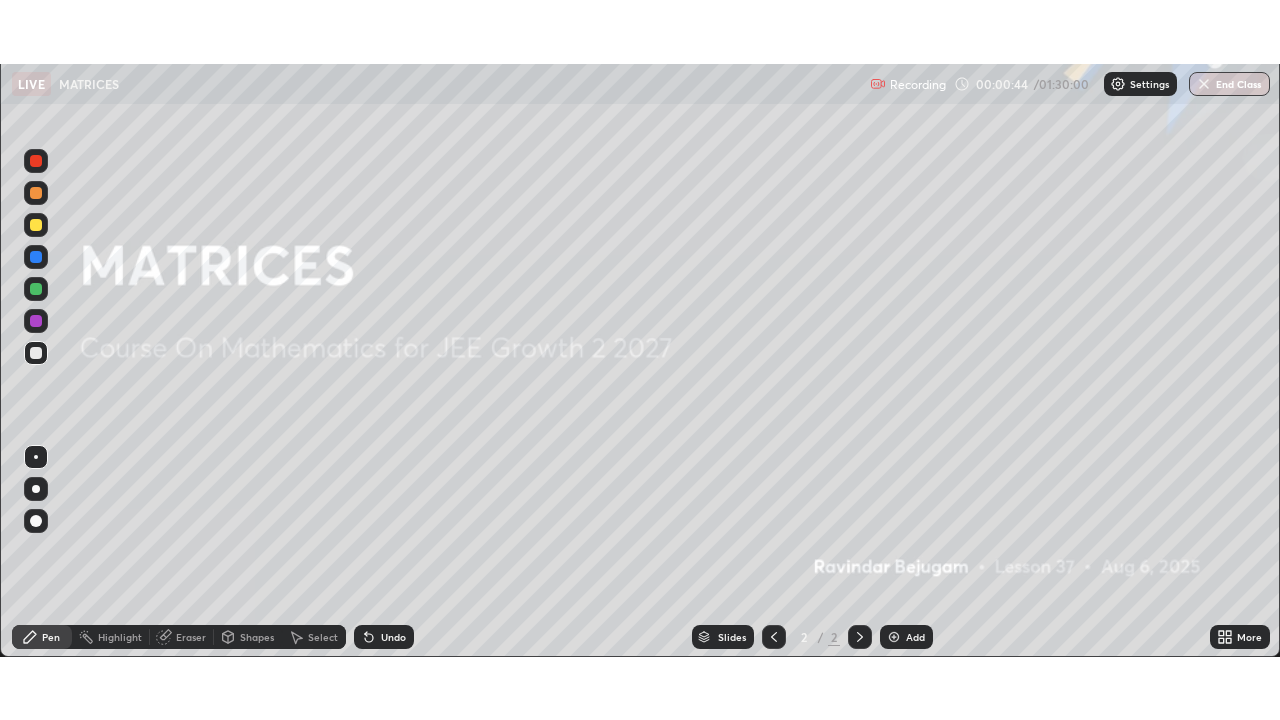 scroll, scrollTop: 99280, scrollLeft: 98720, axis: both 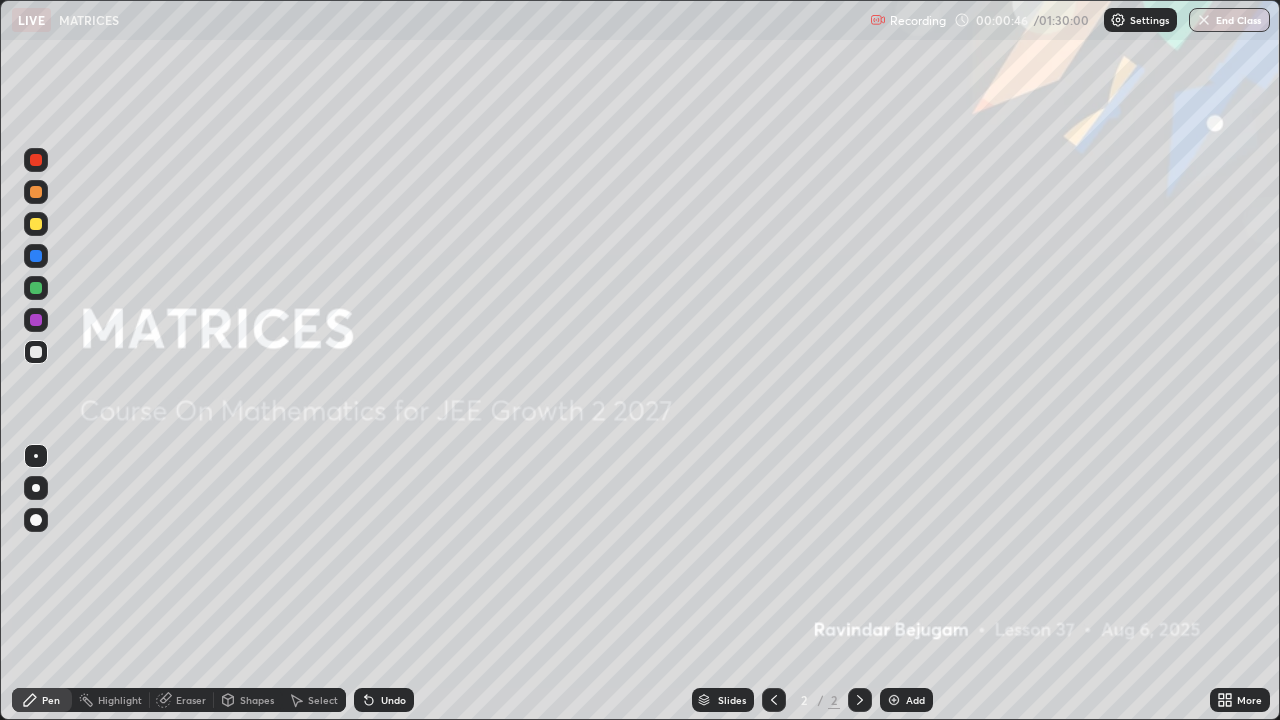 click on "Add" at bounding box center (915, 700) 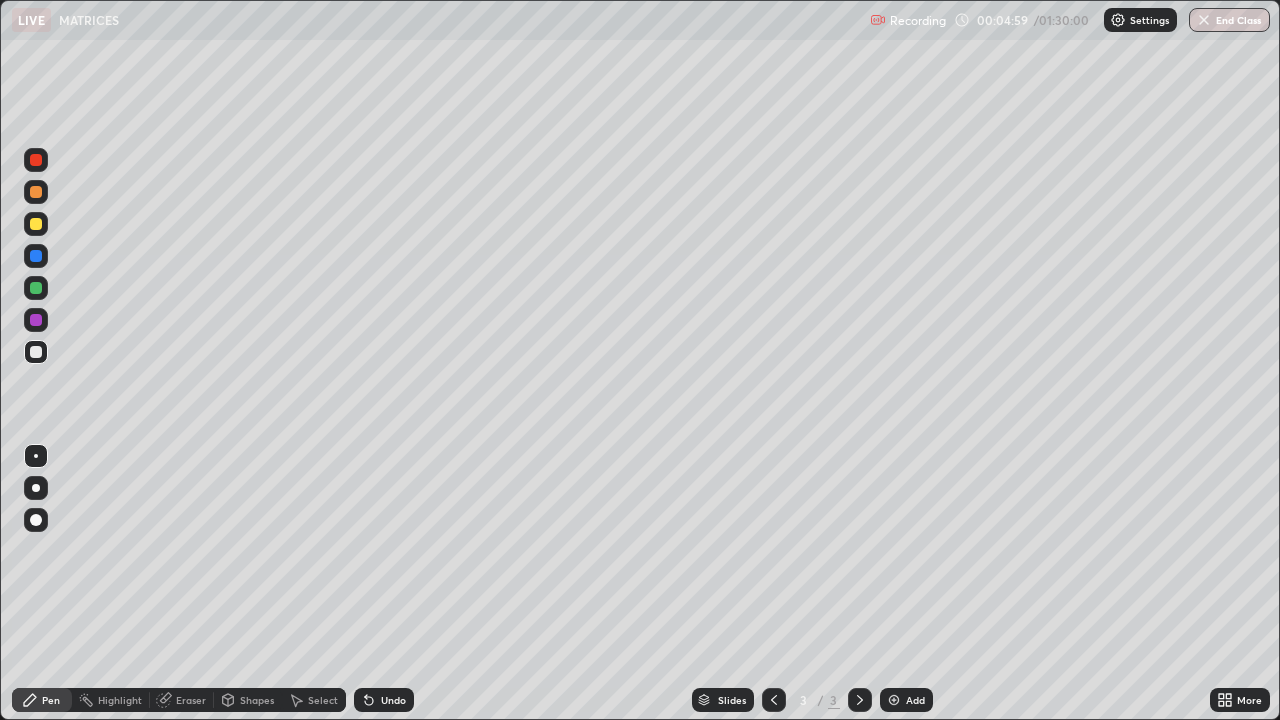 click at bounding box center (36, 320) 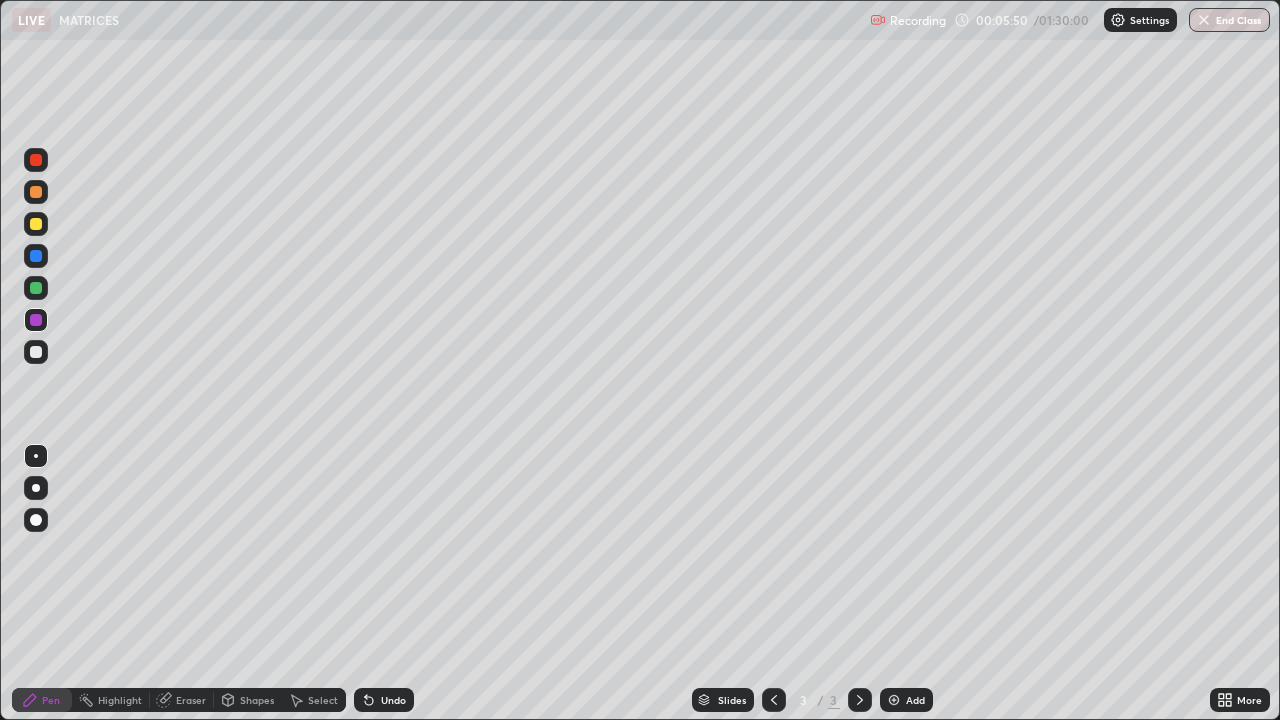 click at bounding box center (36, 352) 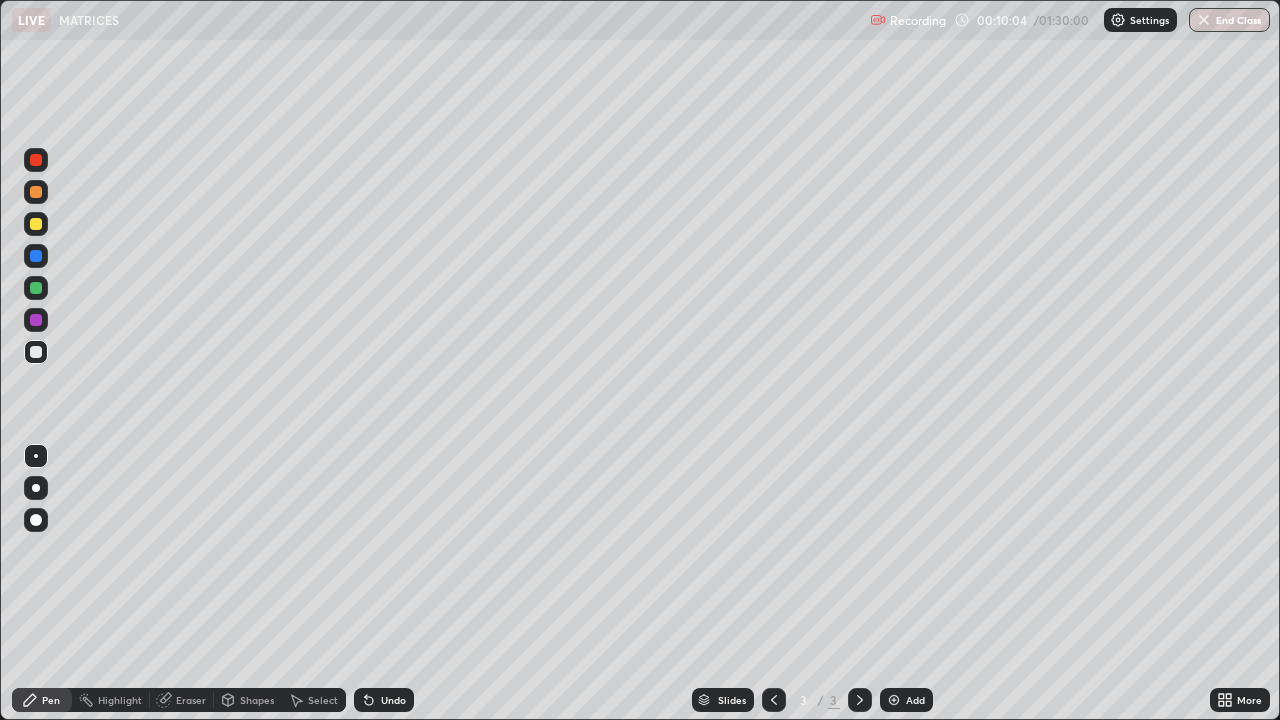 click on "Undo" at bounding box center [393, 700] 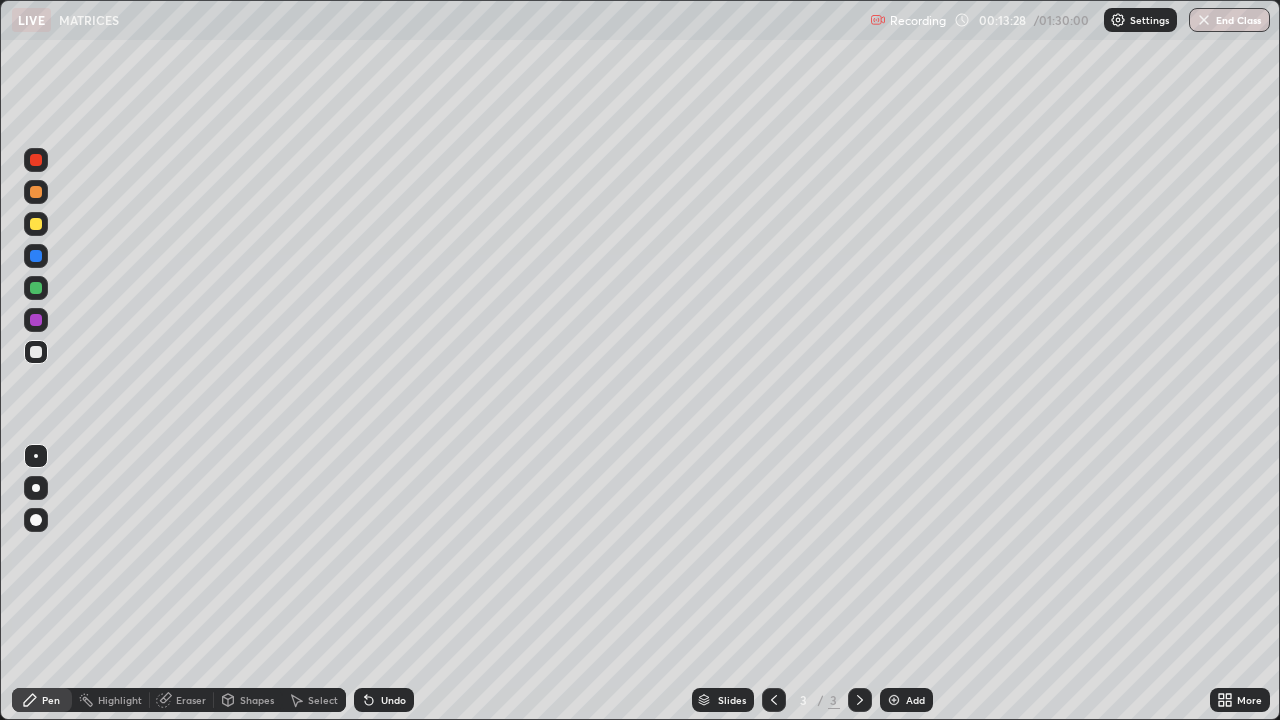 click at bounding box center [36, 320] 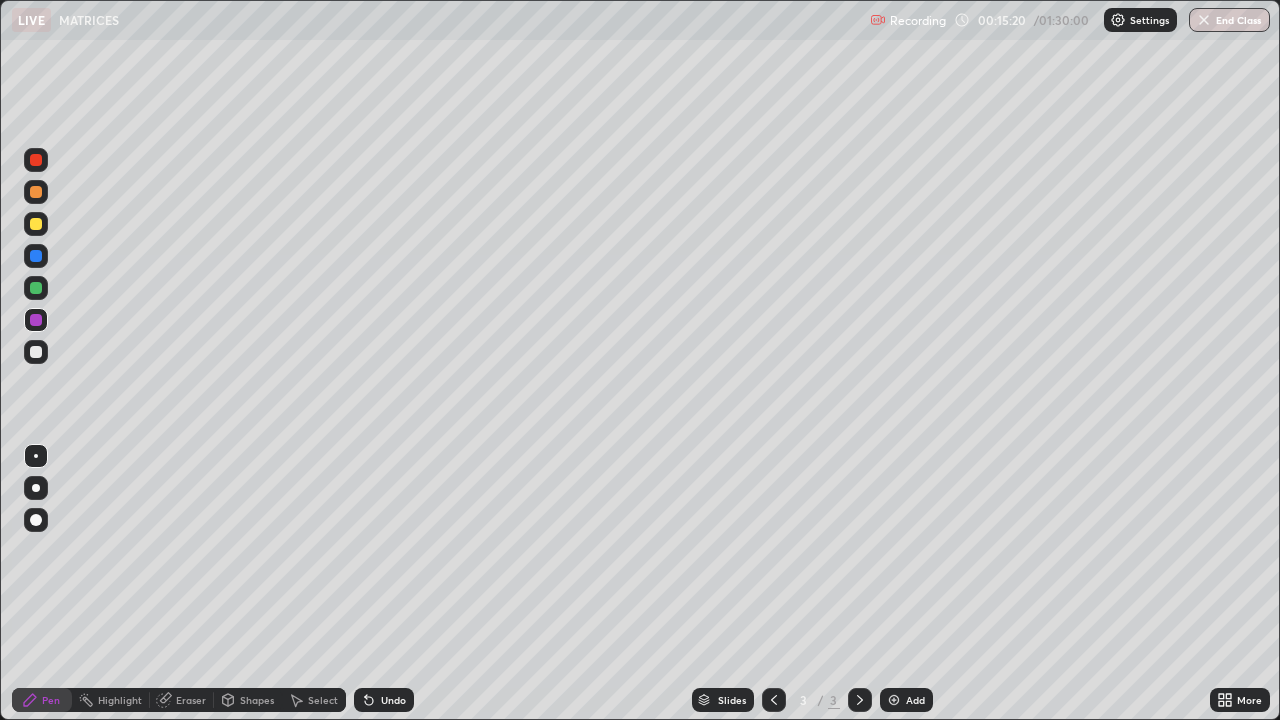 click at bounding box center [894, 700] 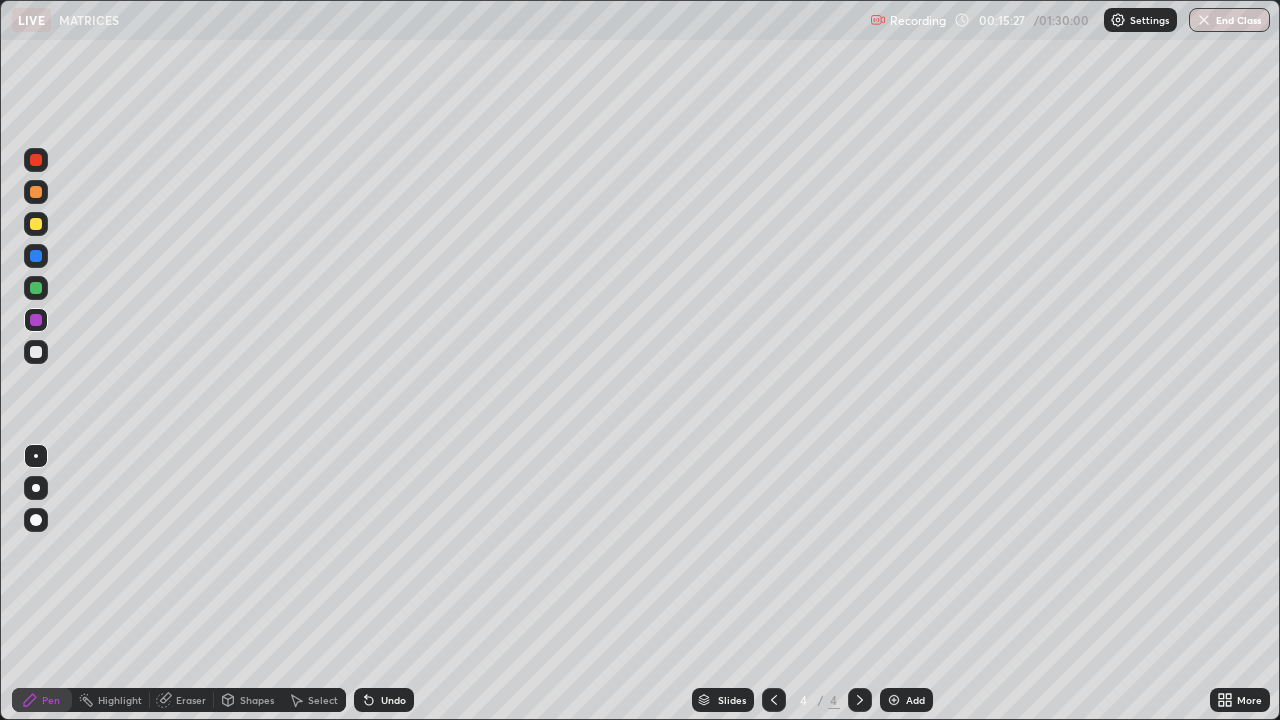 click at bounding box center [774, 700] 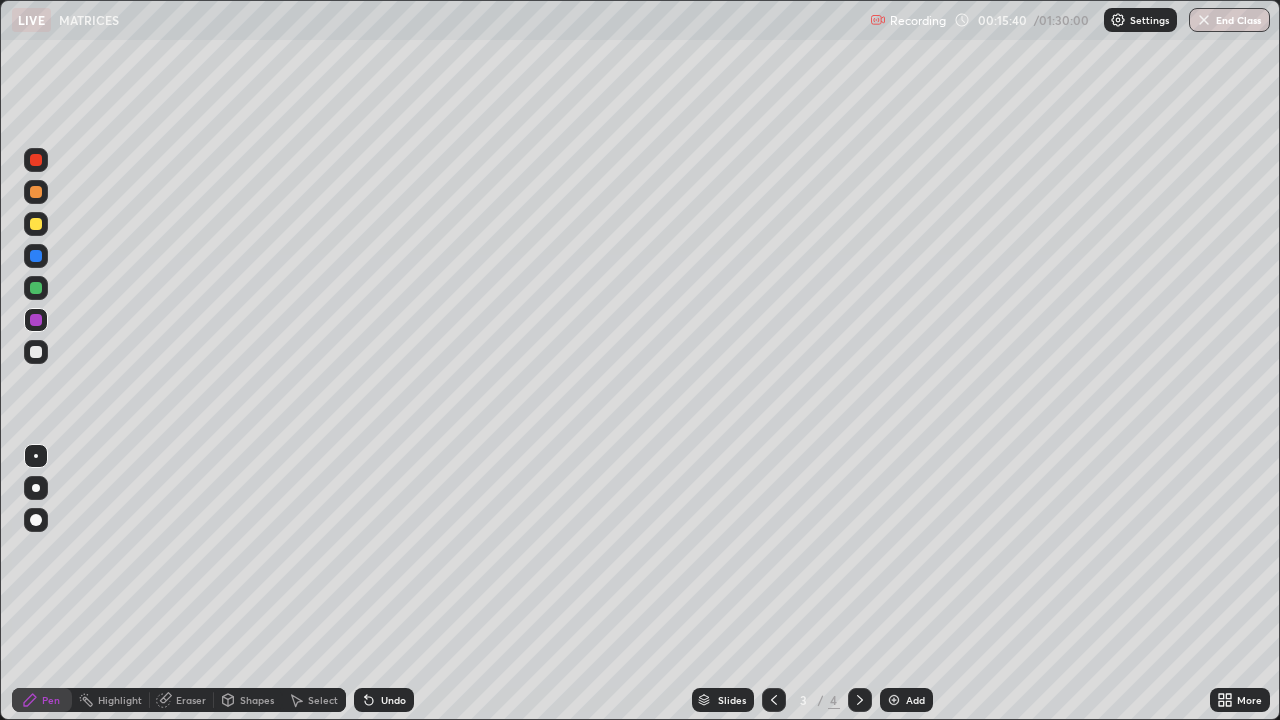 click at bounding box center [894, 700] 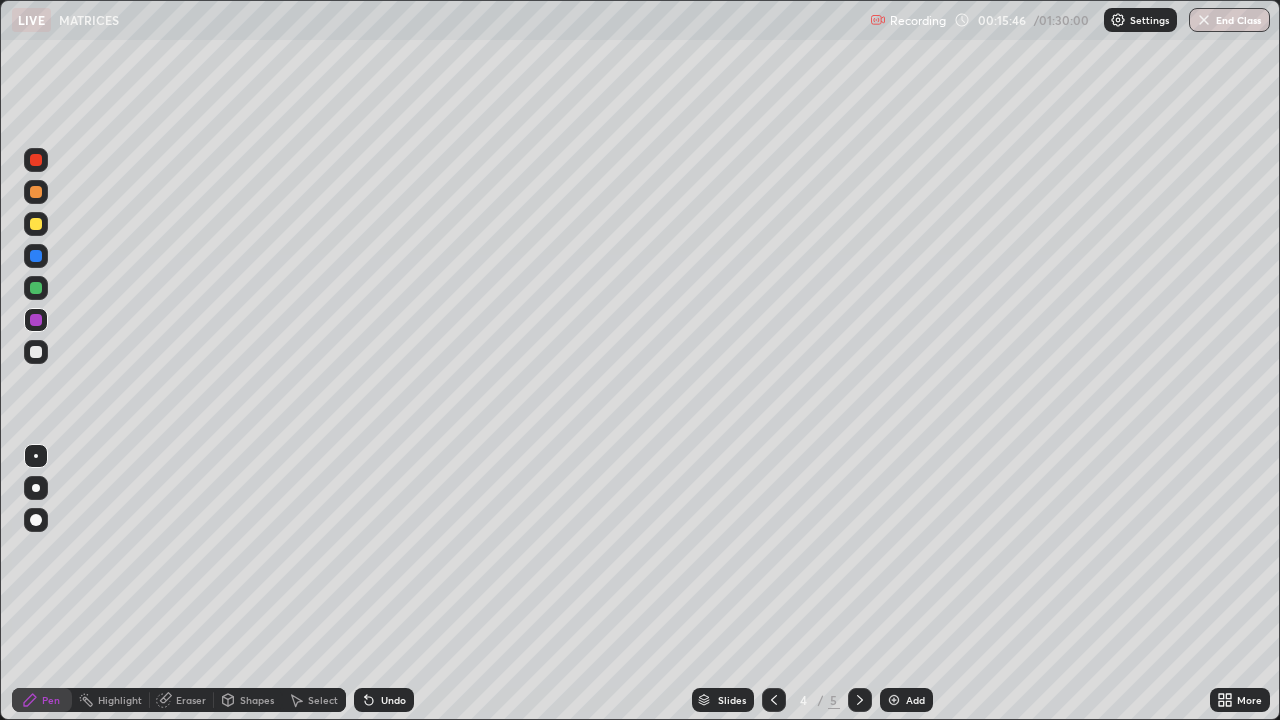 click at bounding box center [36, 352] 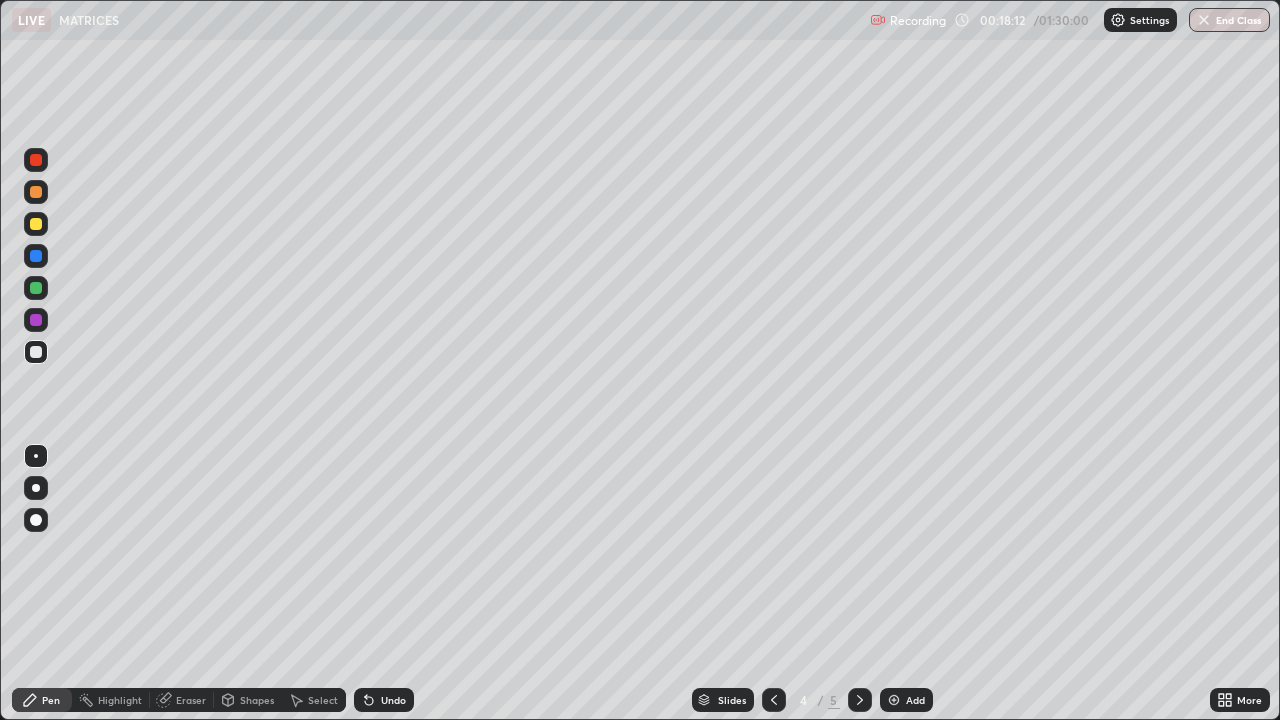 click at bounding box center (36, 192) 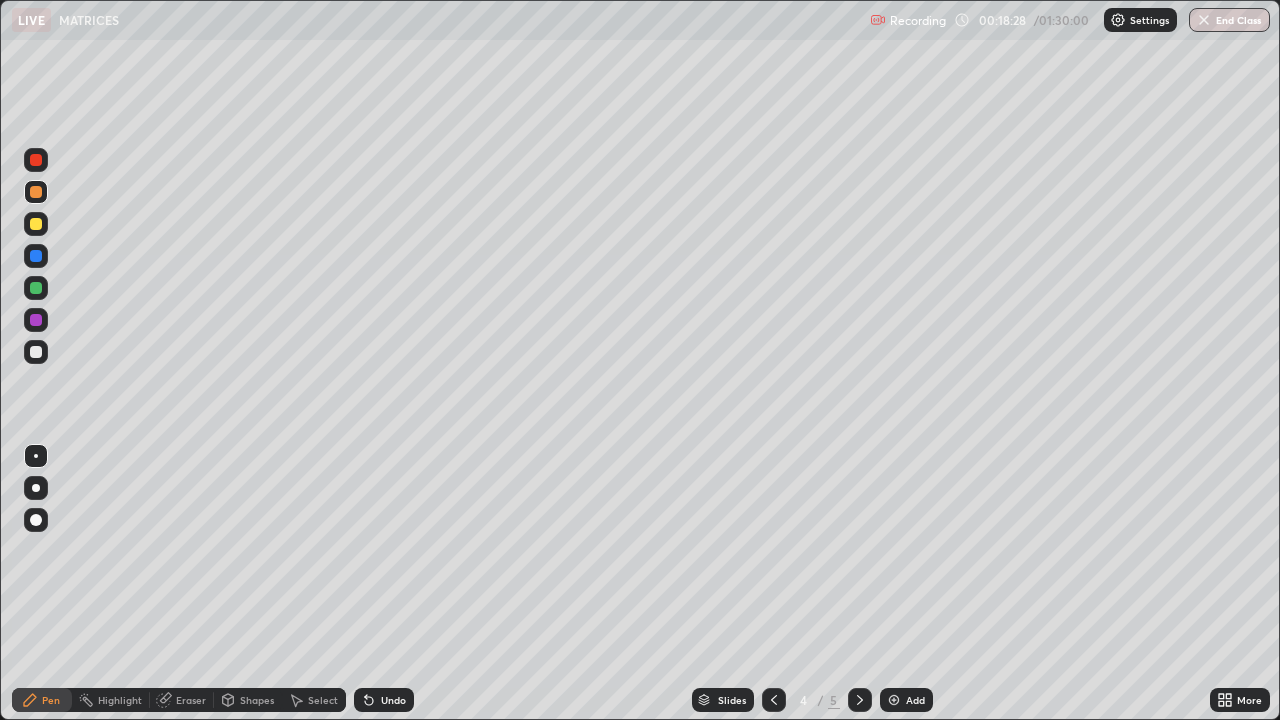 click at bounding box center (36, 352) 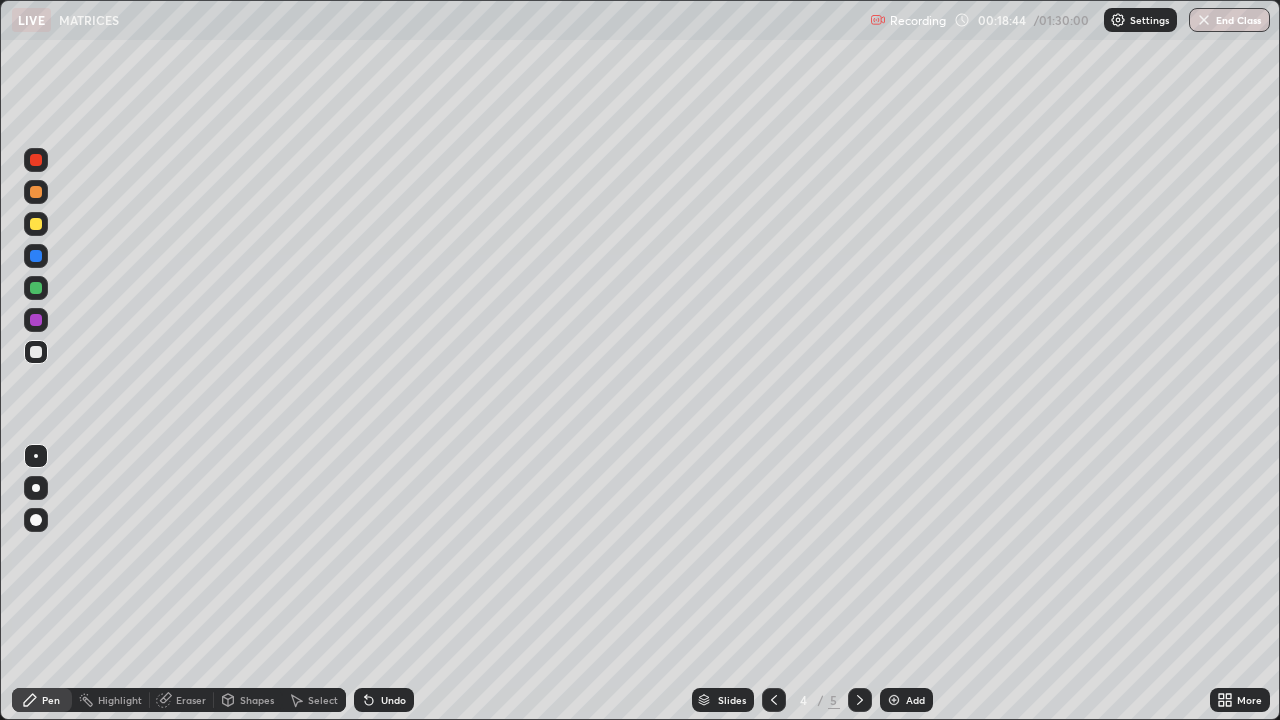 click on "Undo" at bounding box center (393, 700) 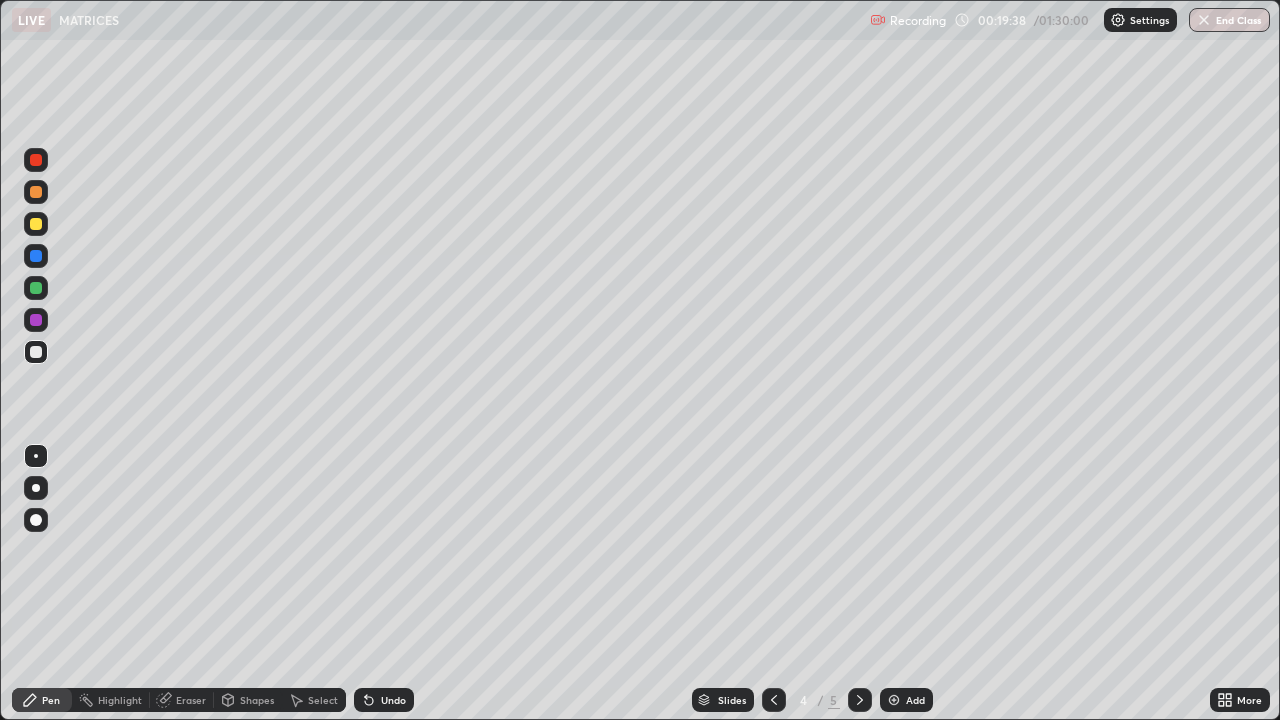 click at bounding box center (36, 224) 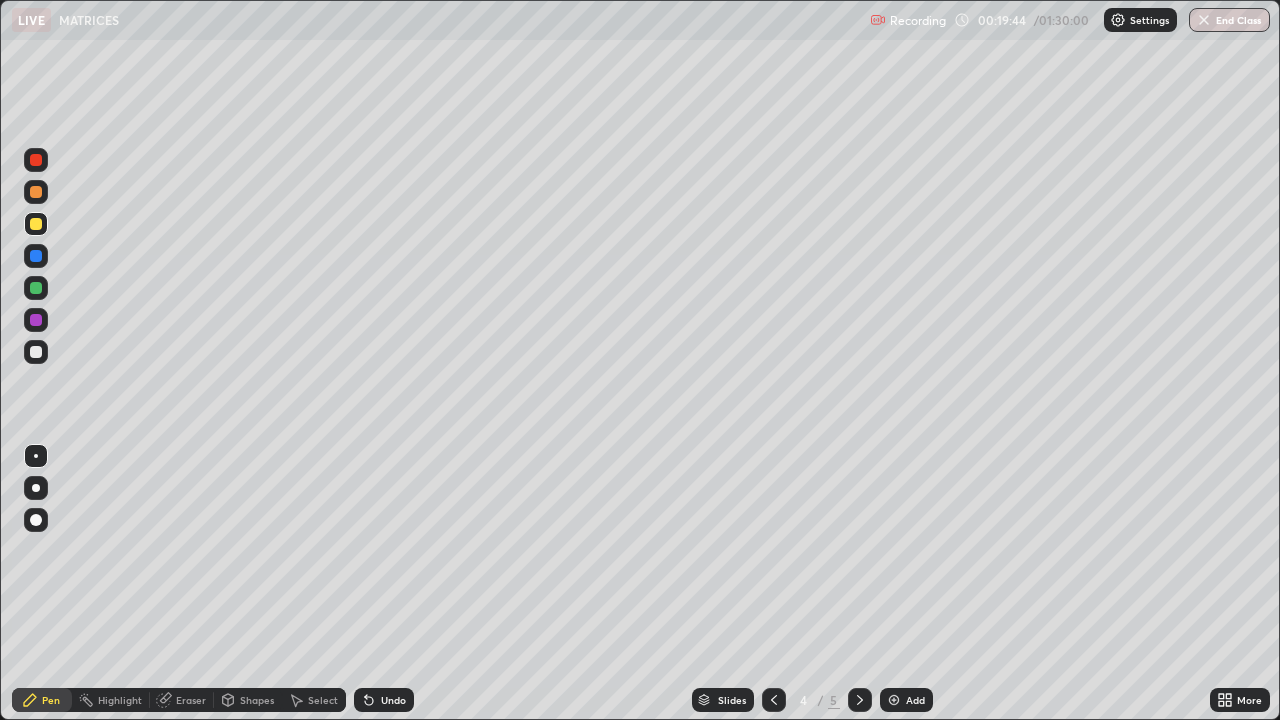 click at bounding box center [36, 352] 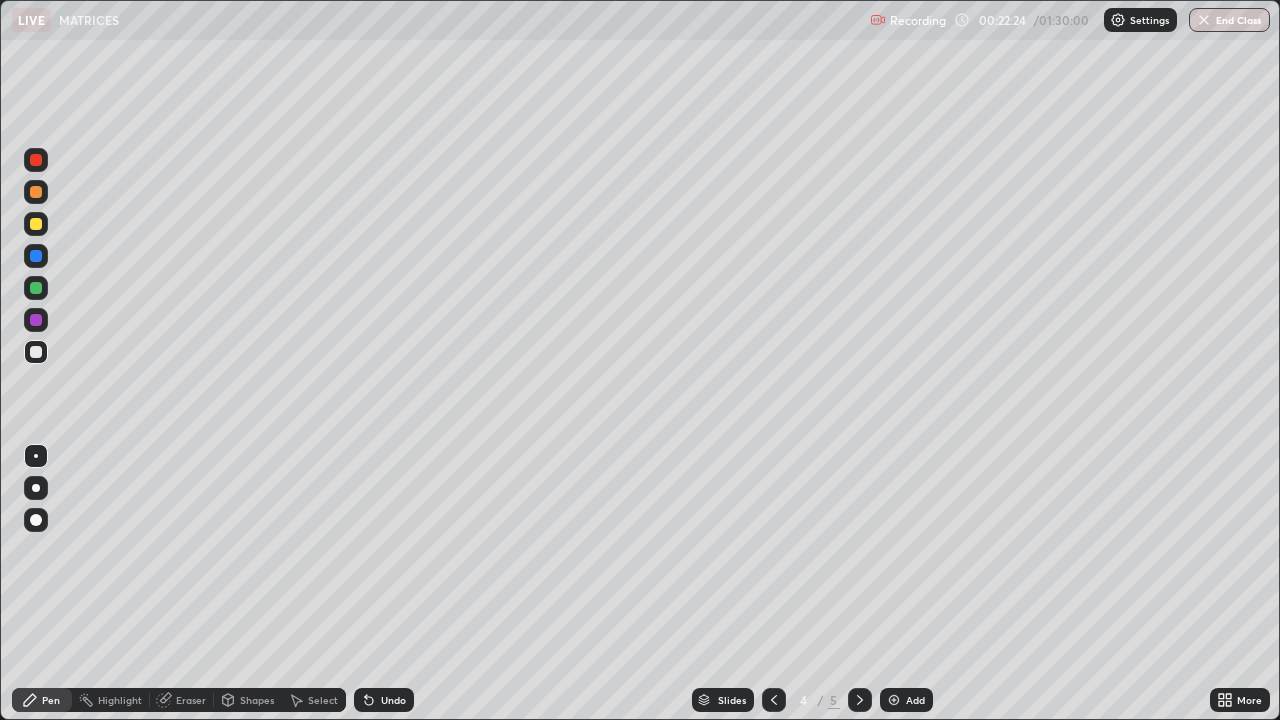 click on "Undo" at bounding box center [393, 700] 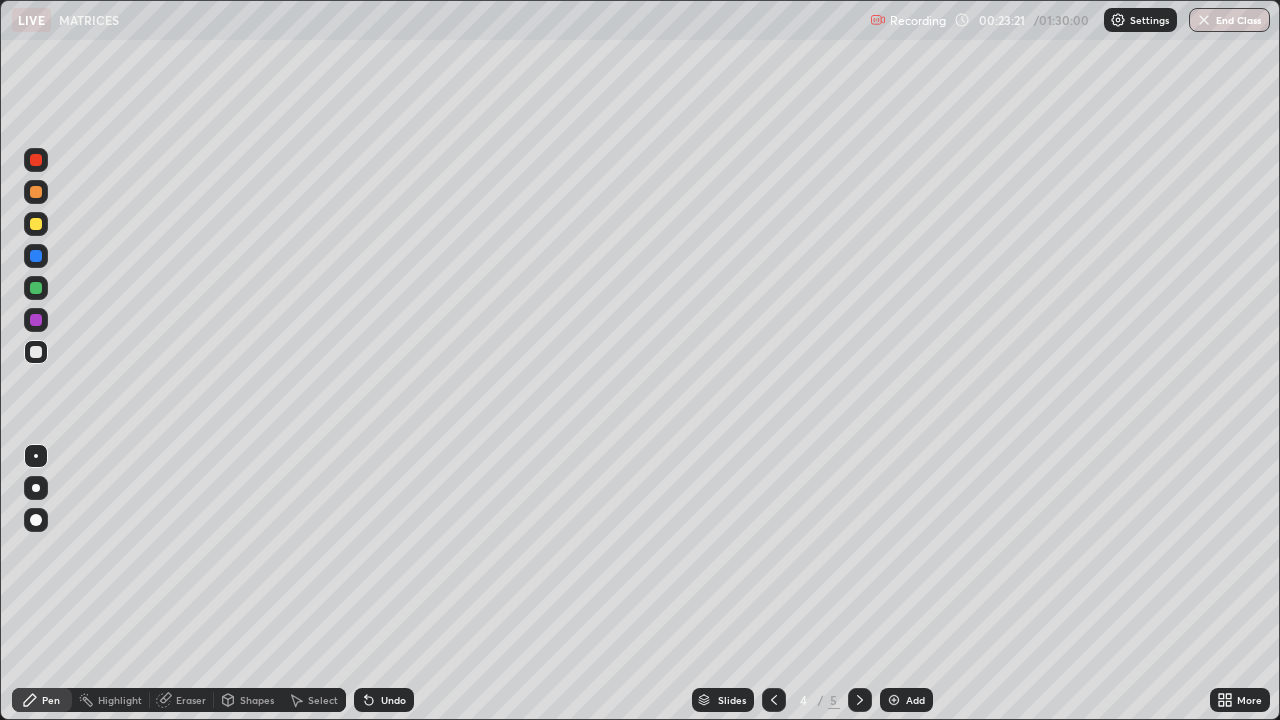 click on "Undo" at bounding box center [393, 700] 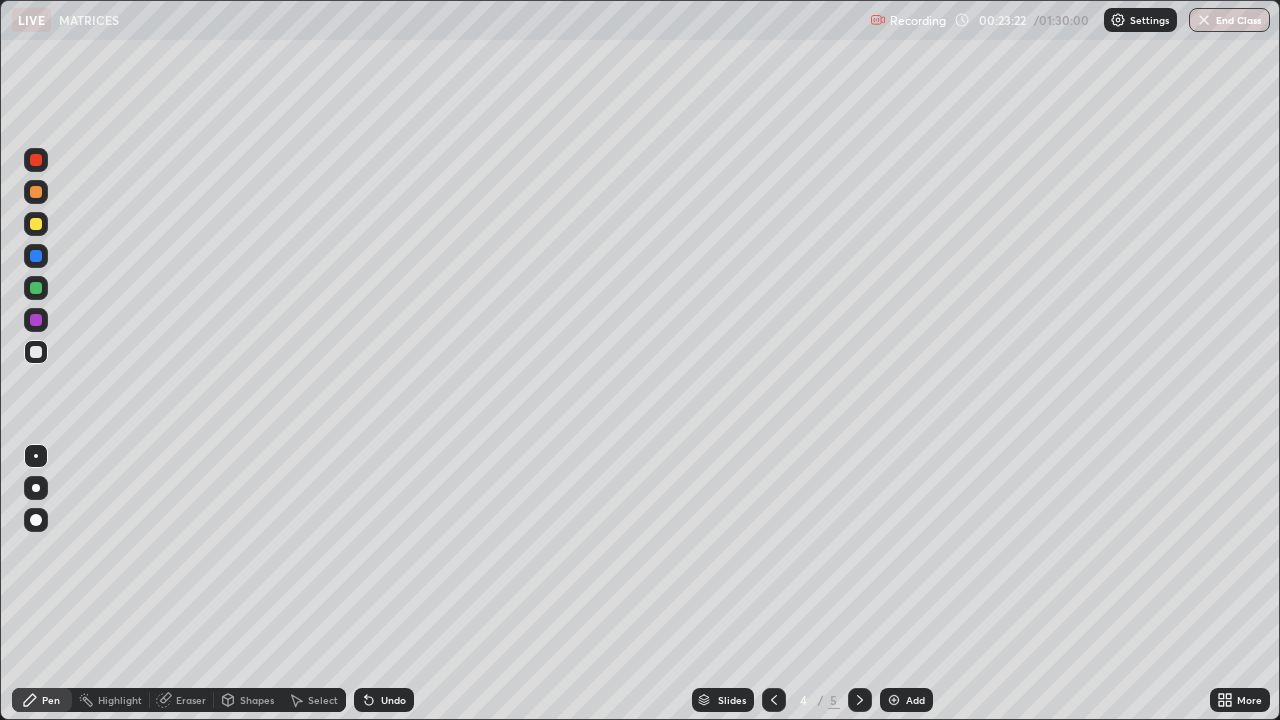 click on "Undo" at bounding box center (393, 700) 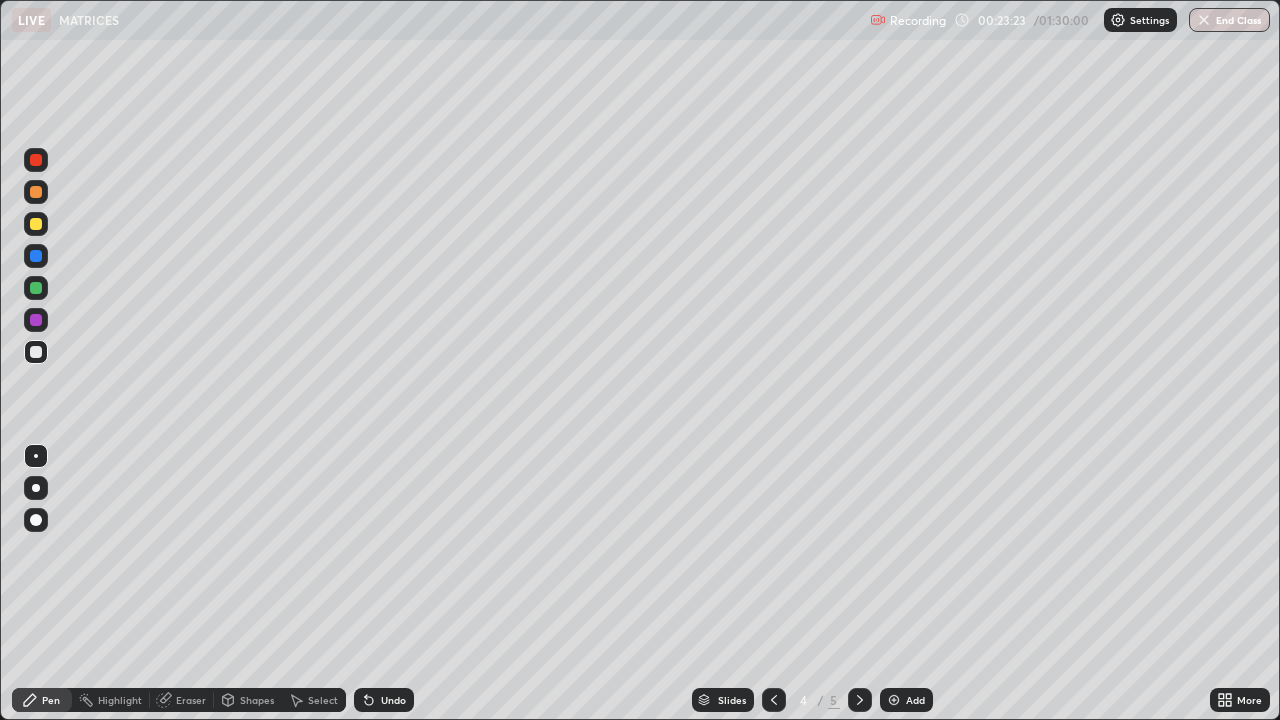 click on "Undo" at bounding box center [393, 700] 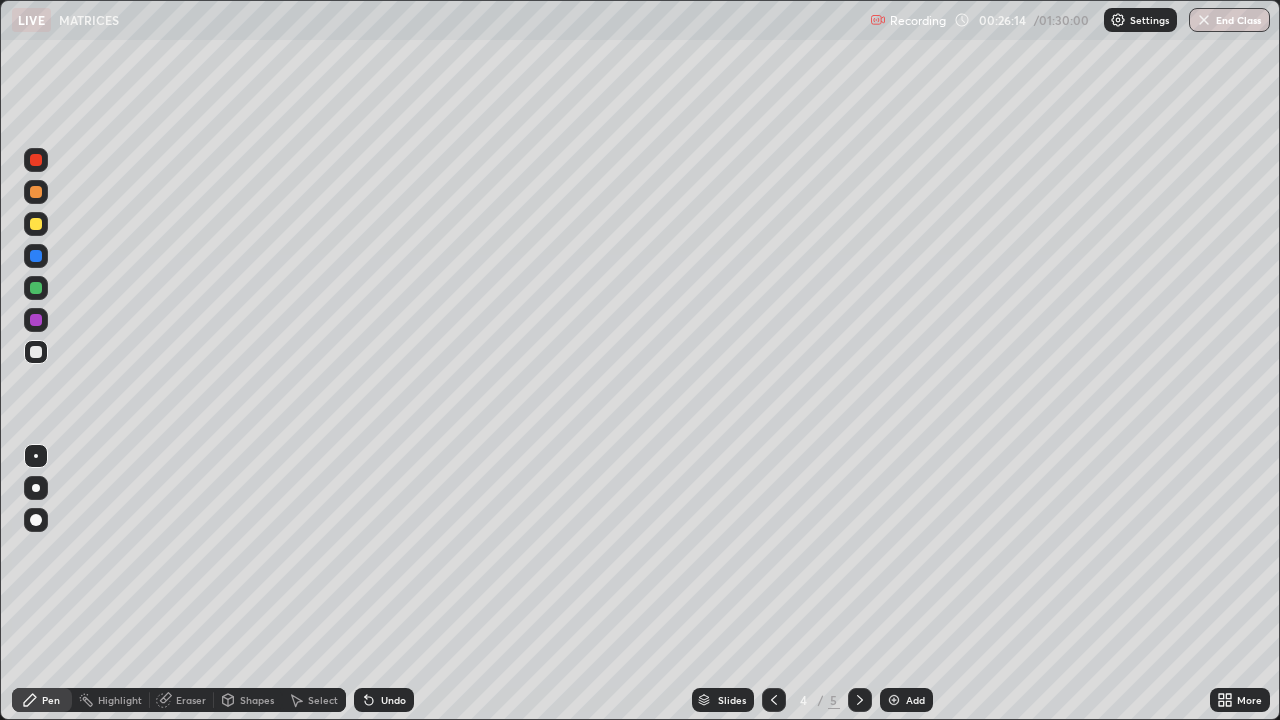 click on "Add" at bounding box center (906, 700) 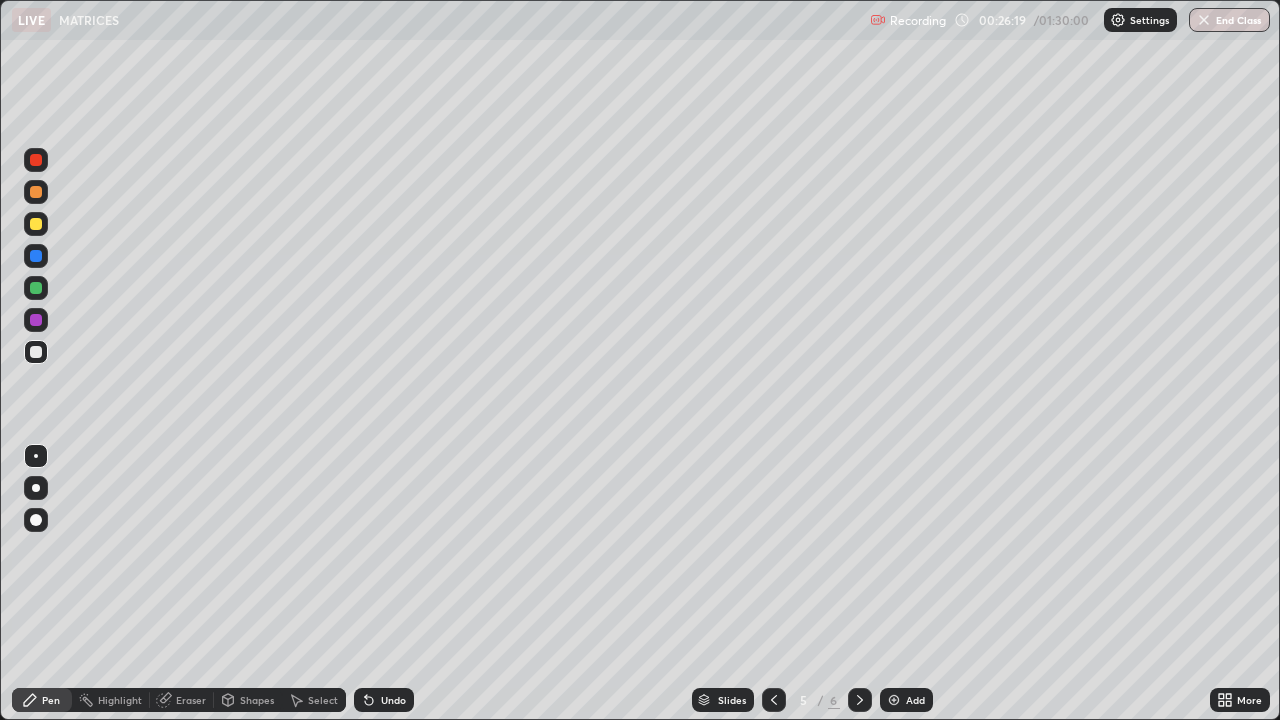 click 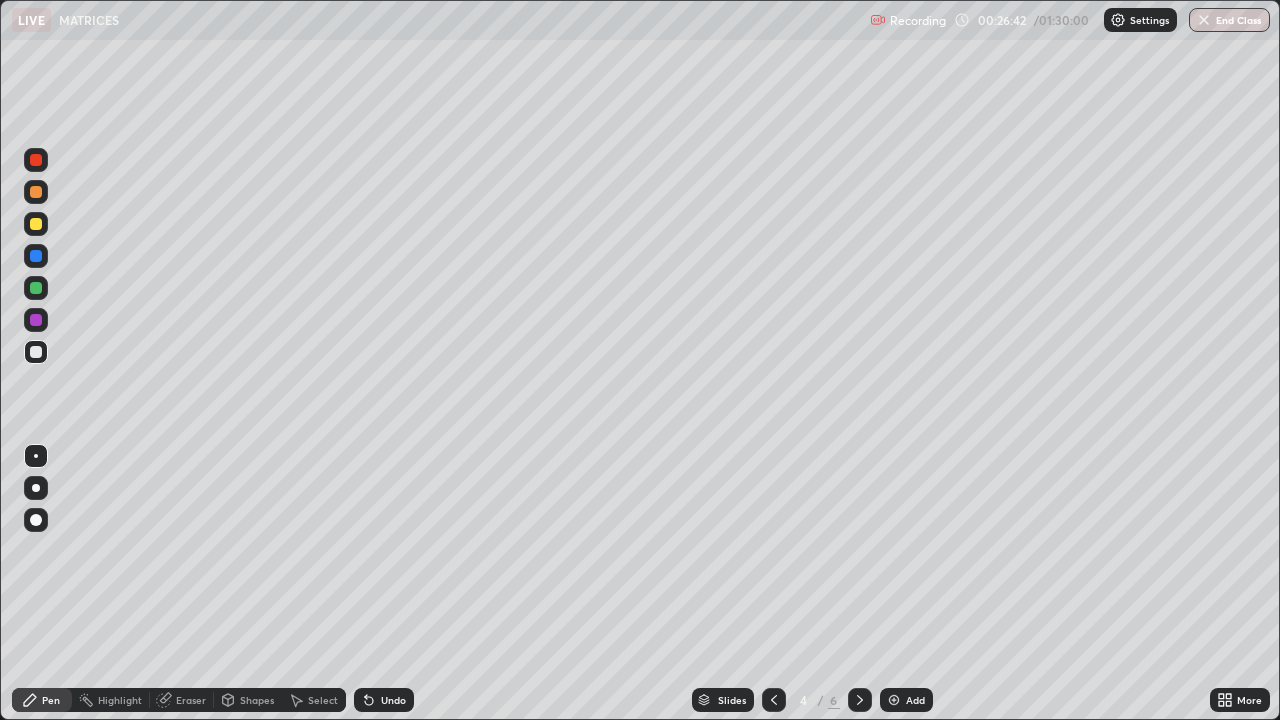click at bounding box center [894, 700] 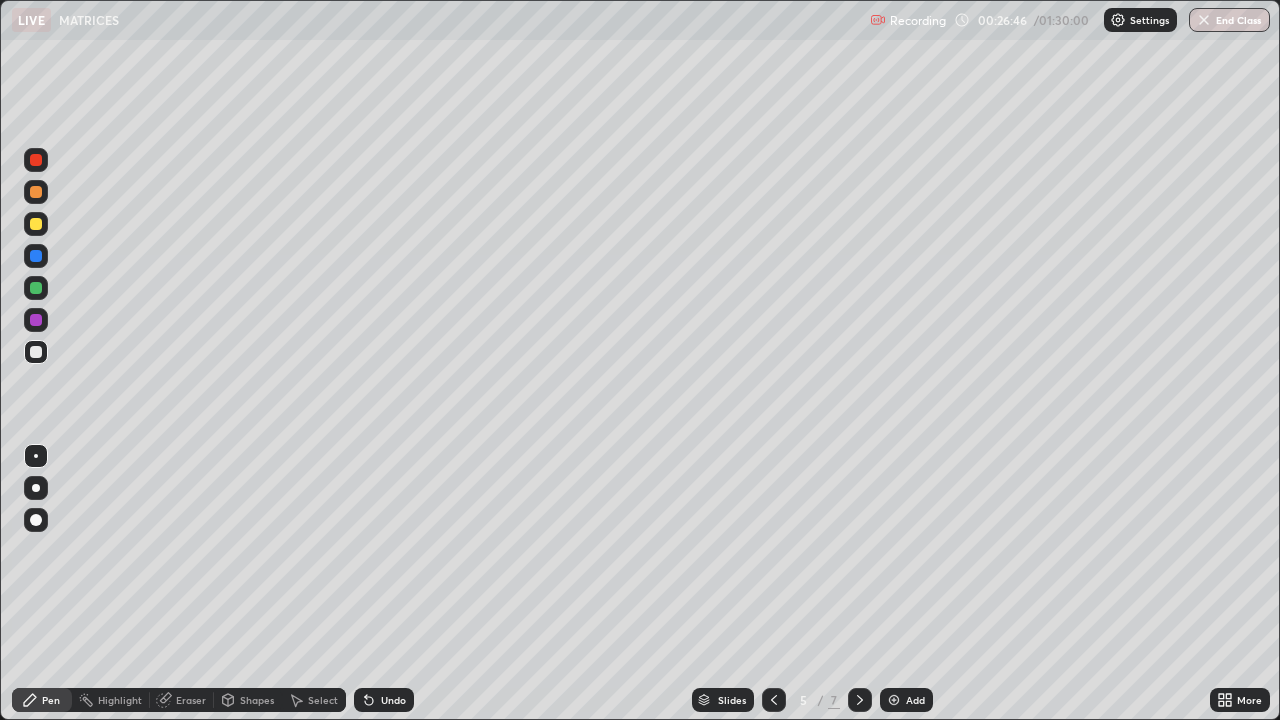 click 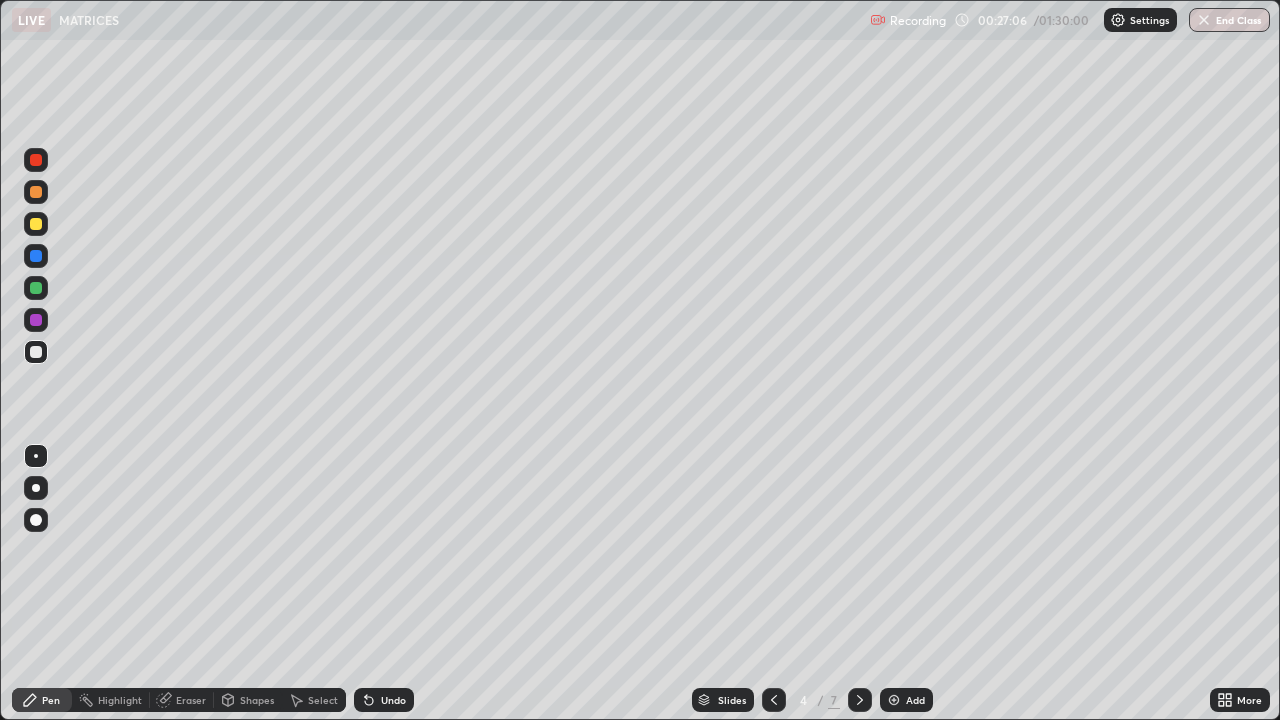 click at bounding box center [894, 700] 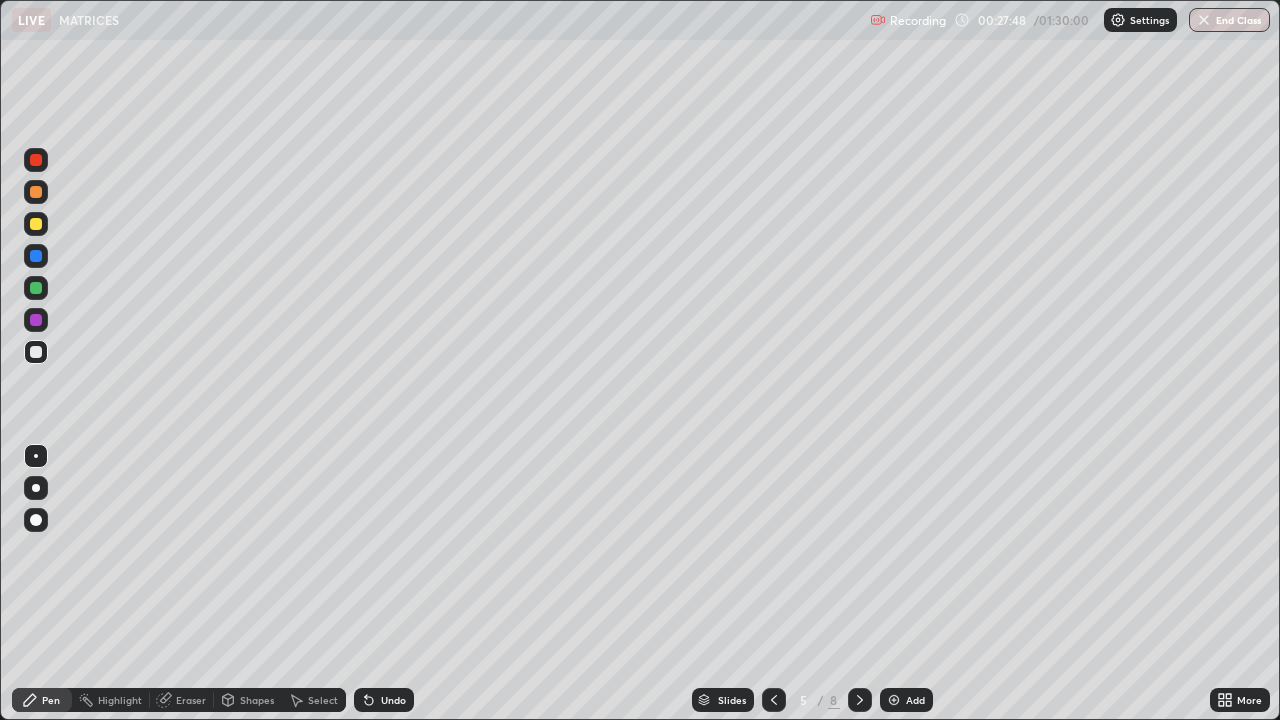 click on "Eraser" at bounding box center (191, 700) 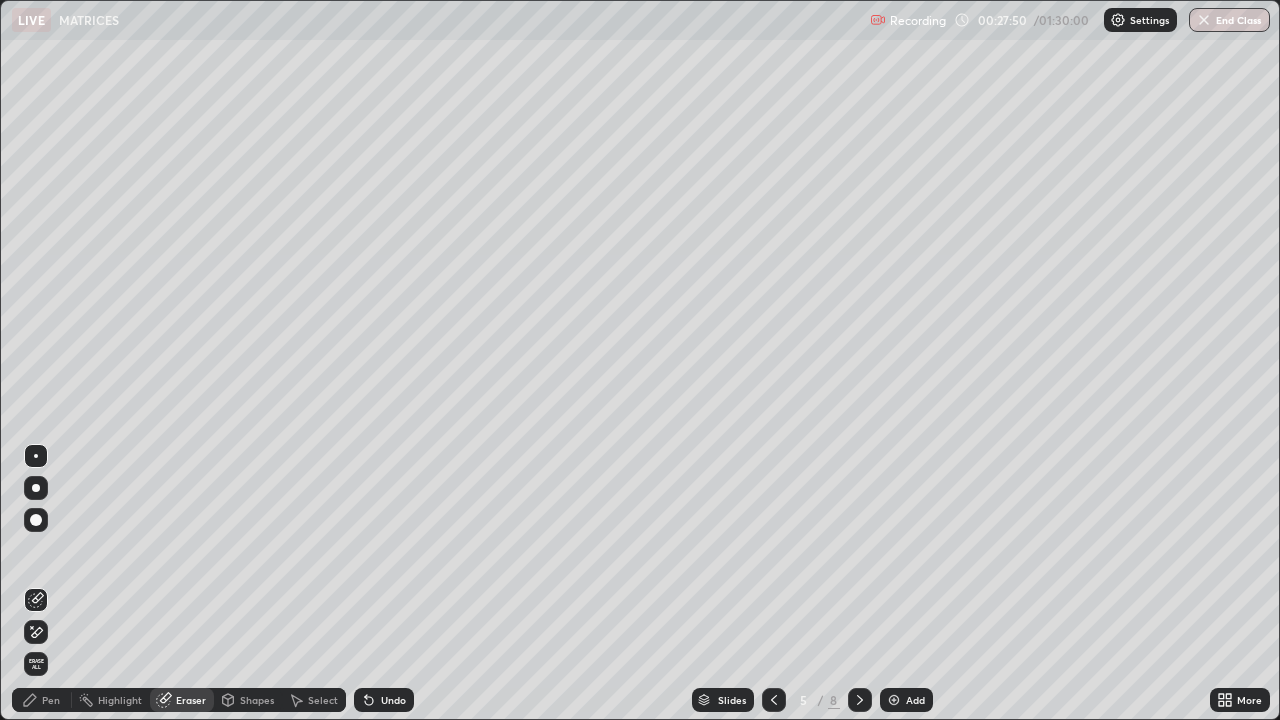 click on "Pen" at bounding box center [51, 700] 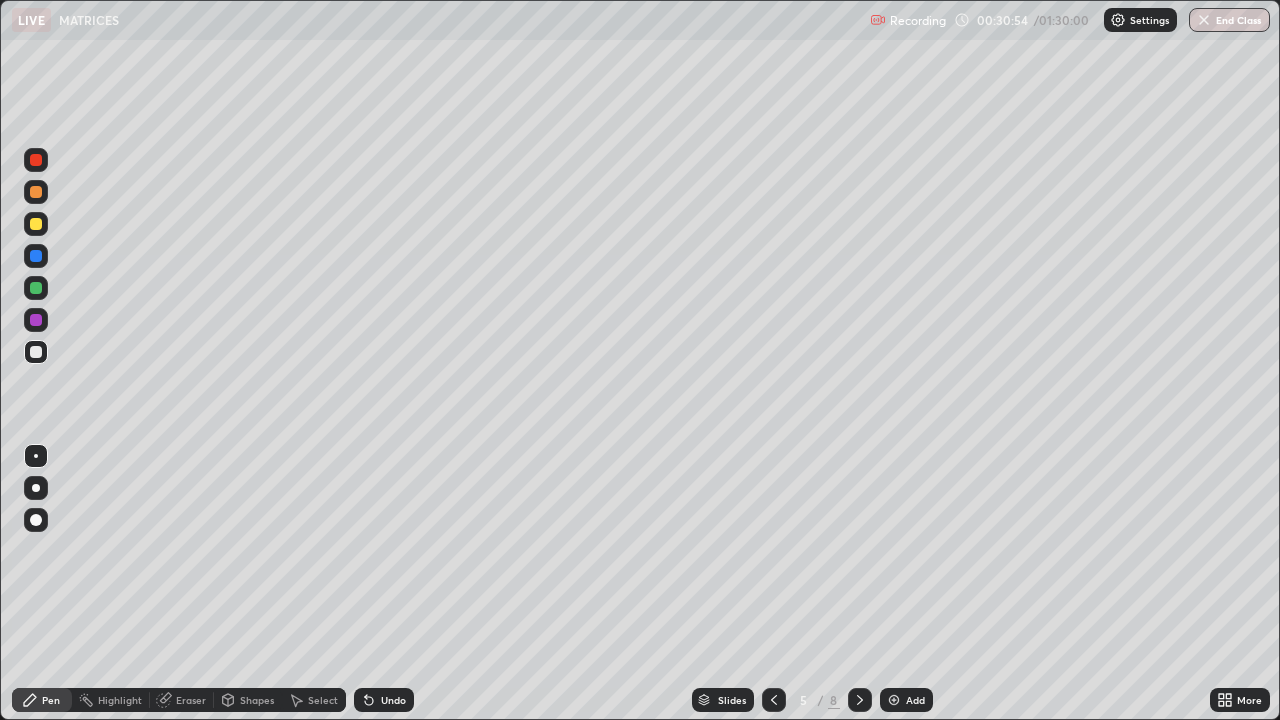 click at bounding box center [36, 320] 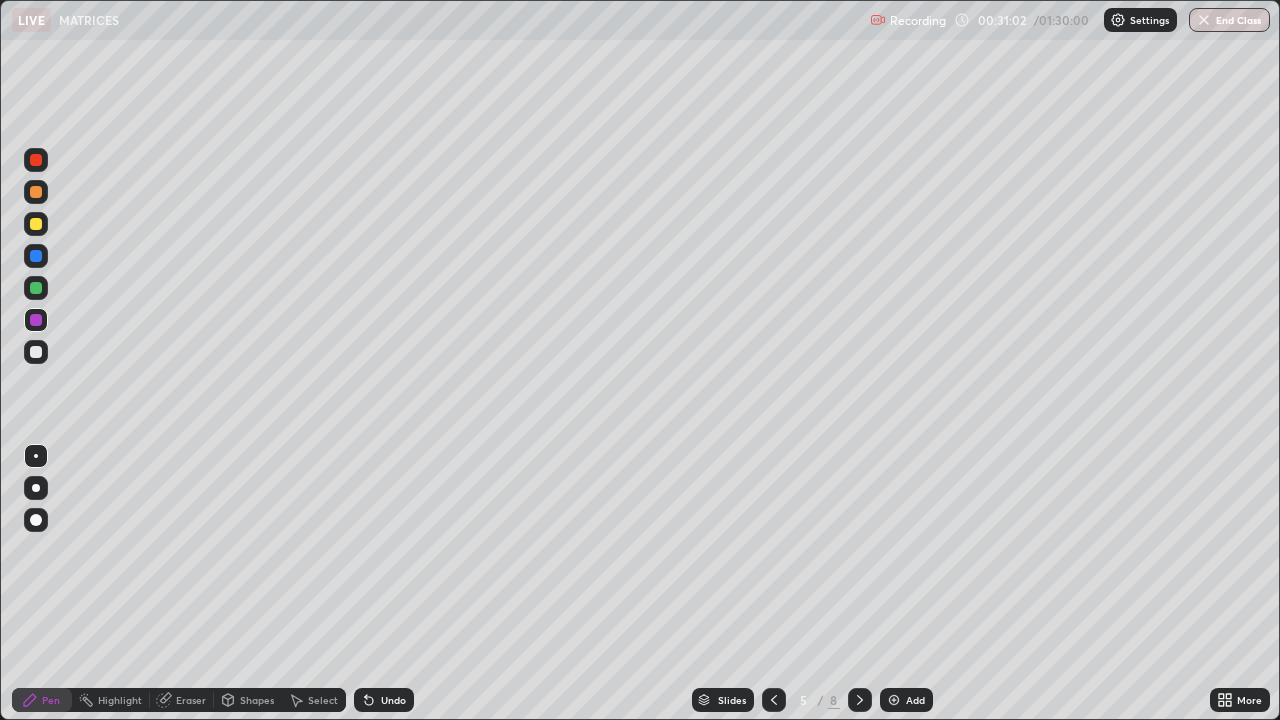 click at bounding box center [36, 352] 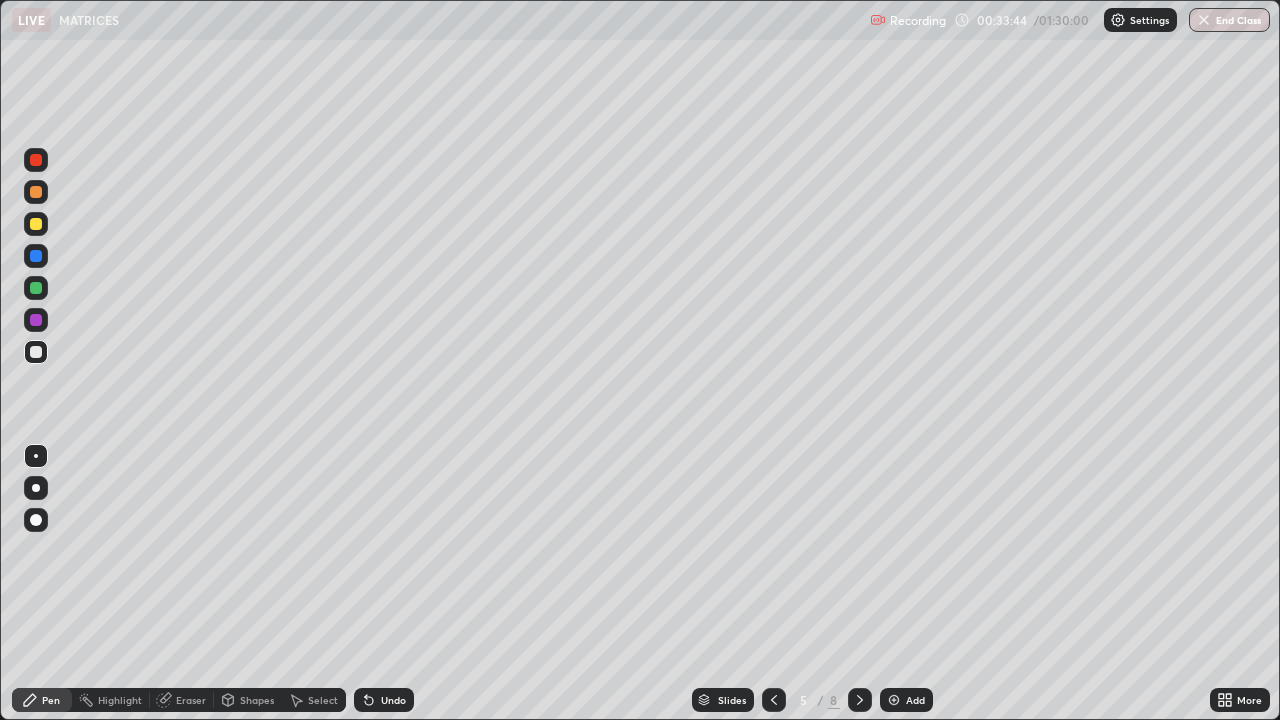 click on "Undo" at bounding box center [393, 700] 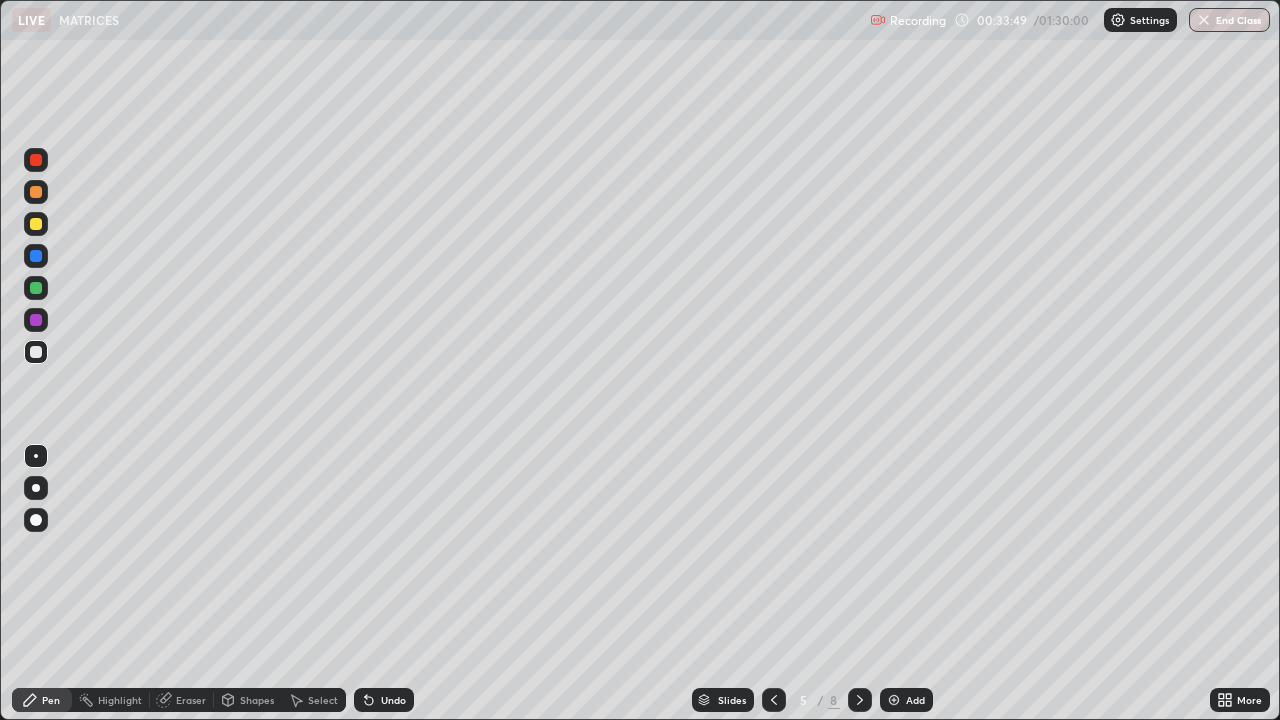 click on "Eraser" at bounding box center (191, 700) 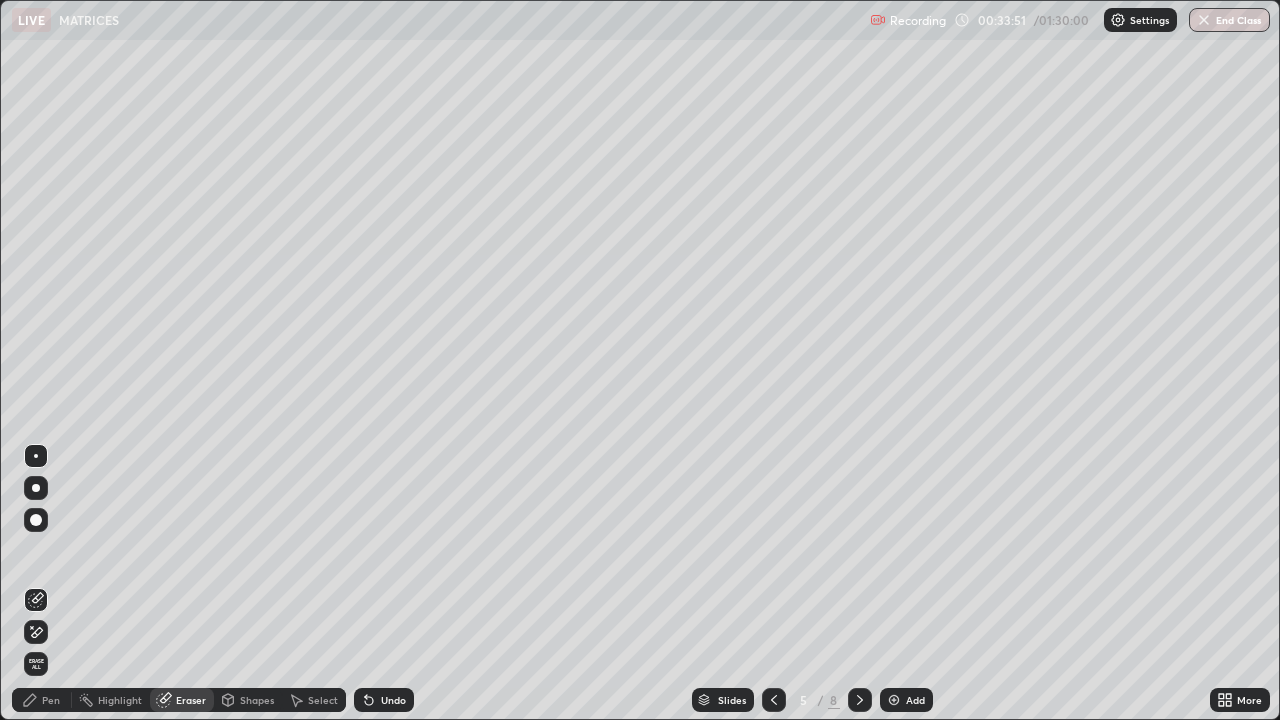 click on "Pen" at bounding box center (42, 700) 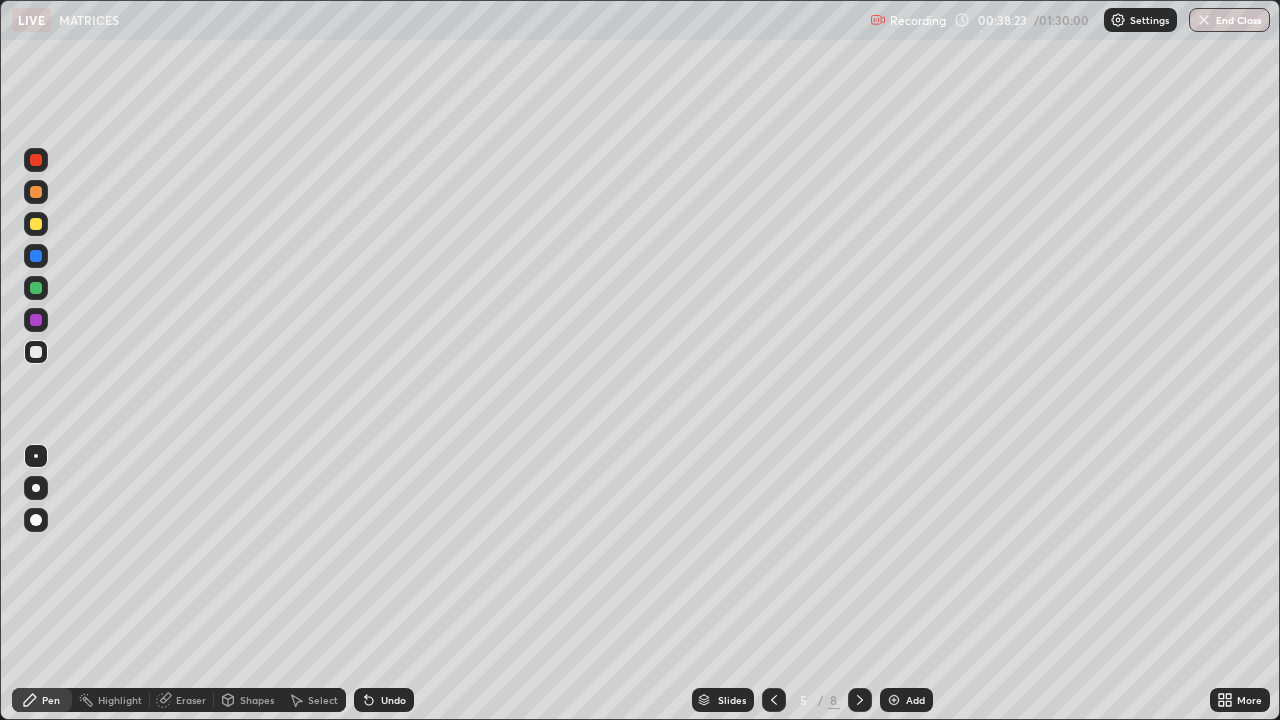 click on "Undo" at bounding box center [393, 700] 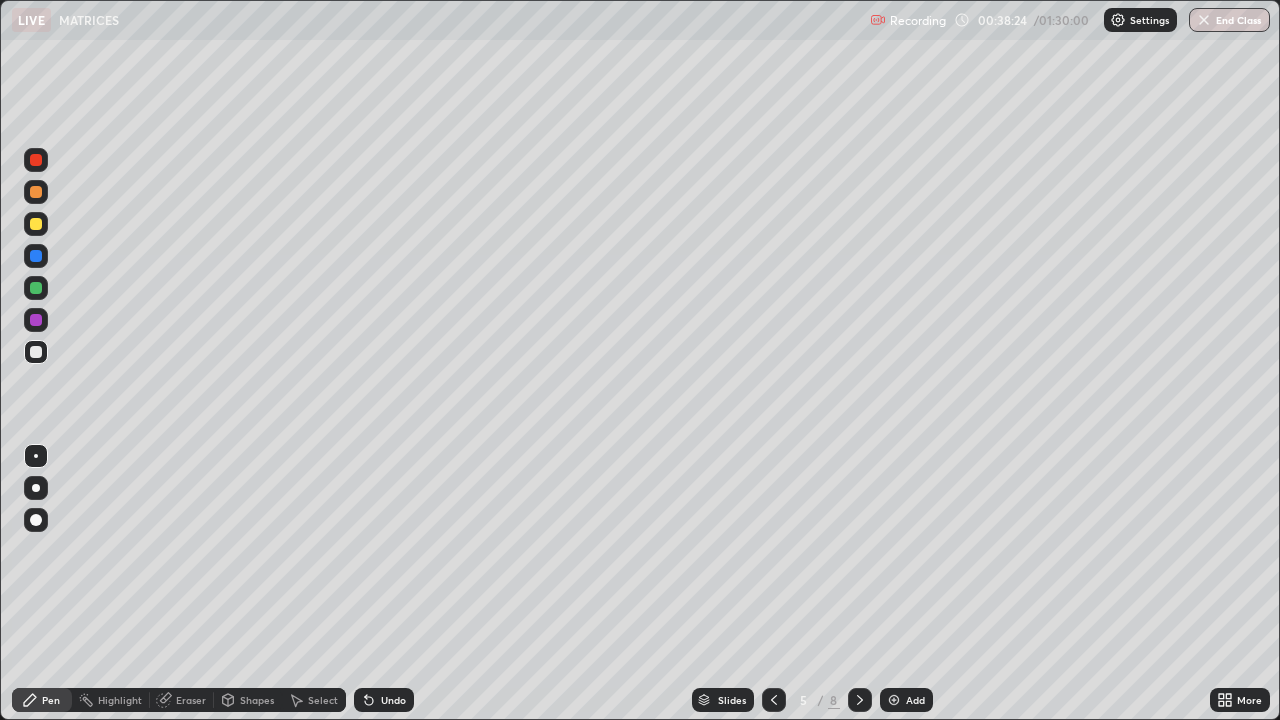 click on "Undo" at bounding box center (384, 700) 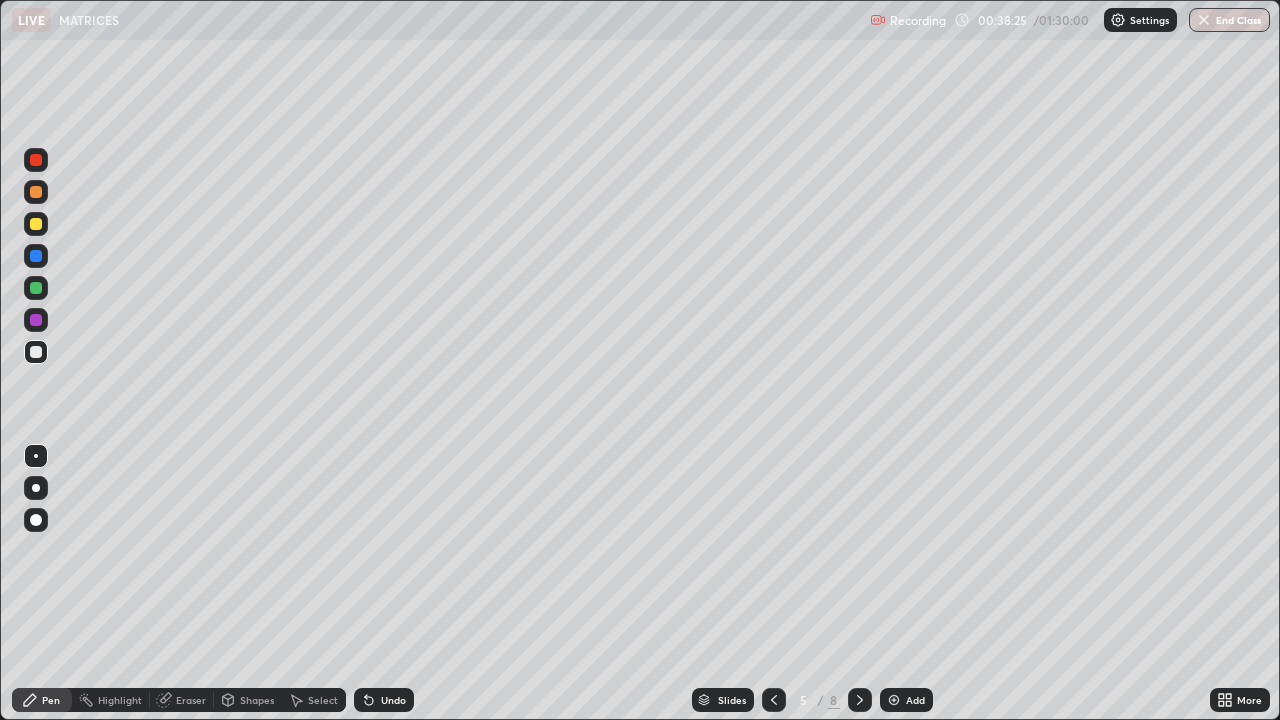 click on "Undo" at bounding box center (393, 700) 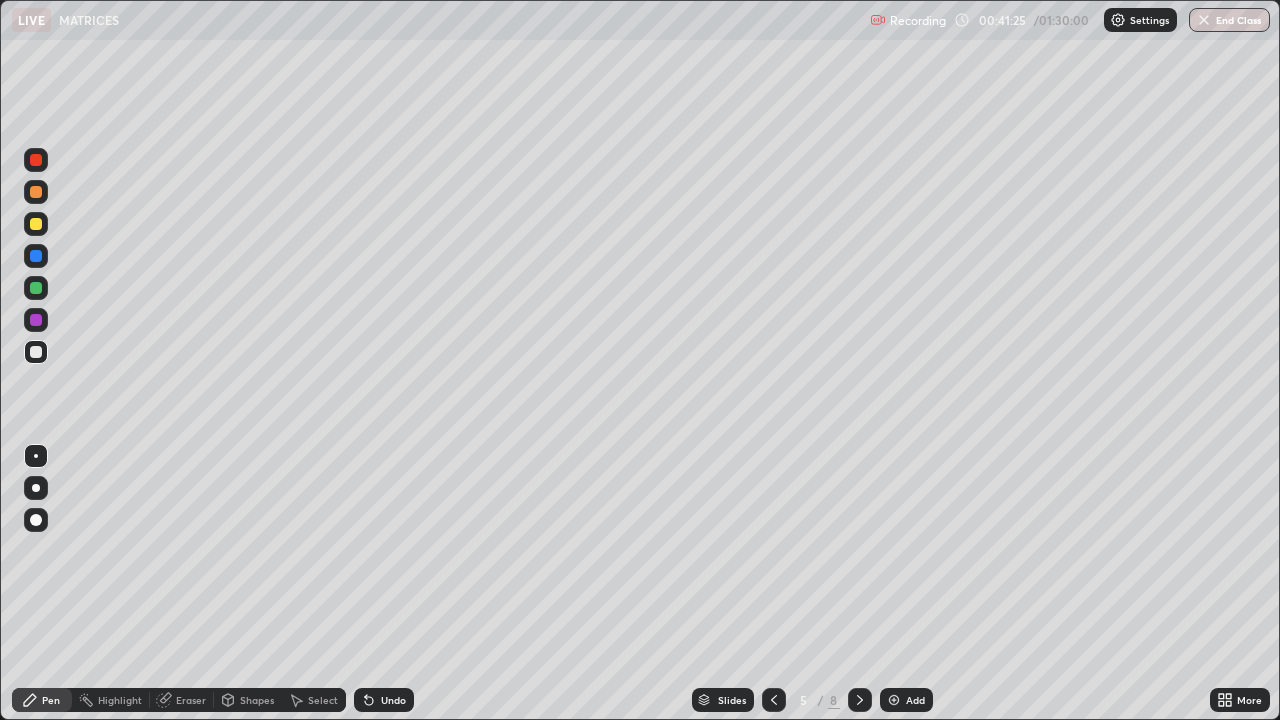 click on "Eraser" at bounding box center (191, 700) 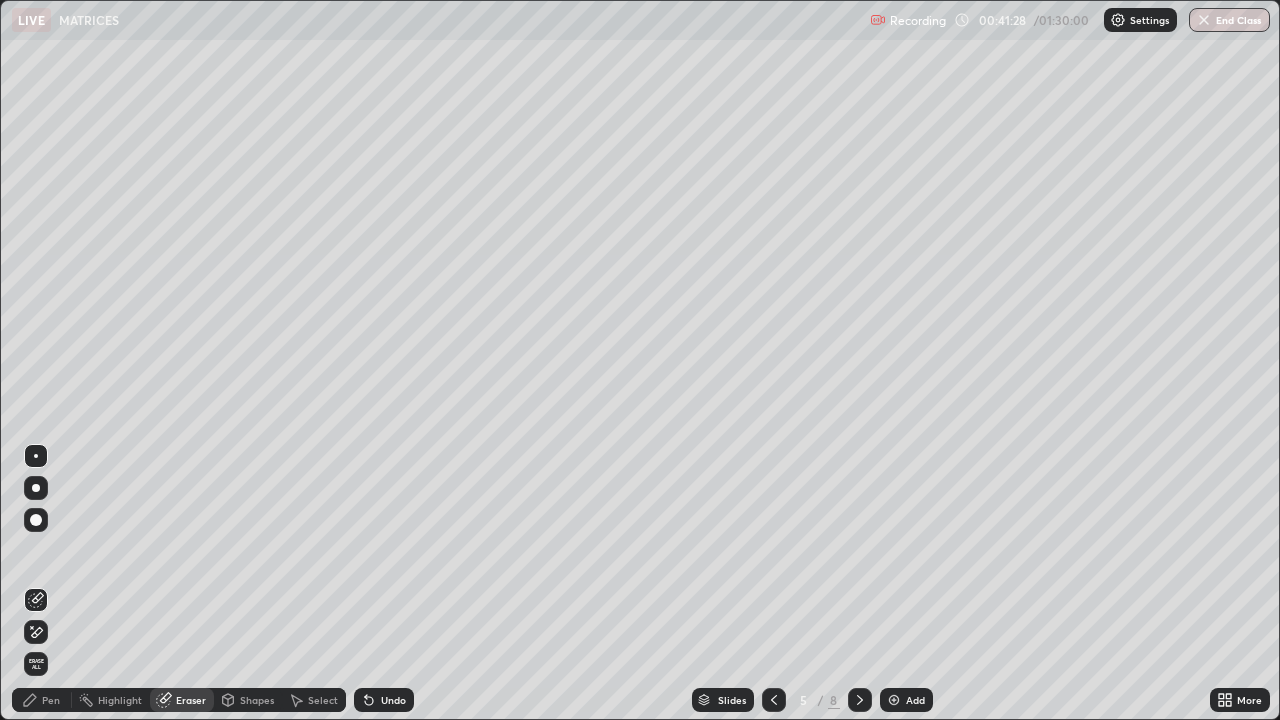 click on "Pen" at bounding box center (51, 700) 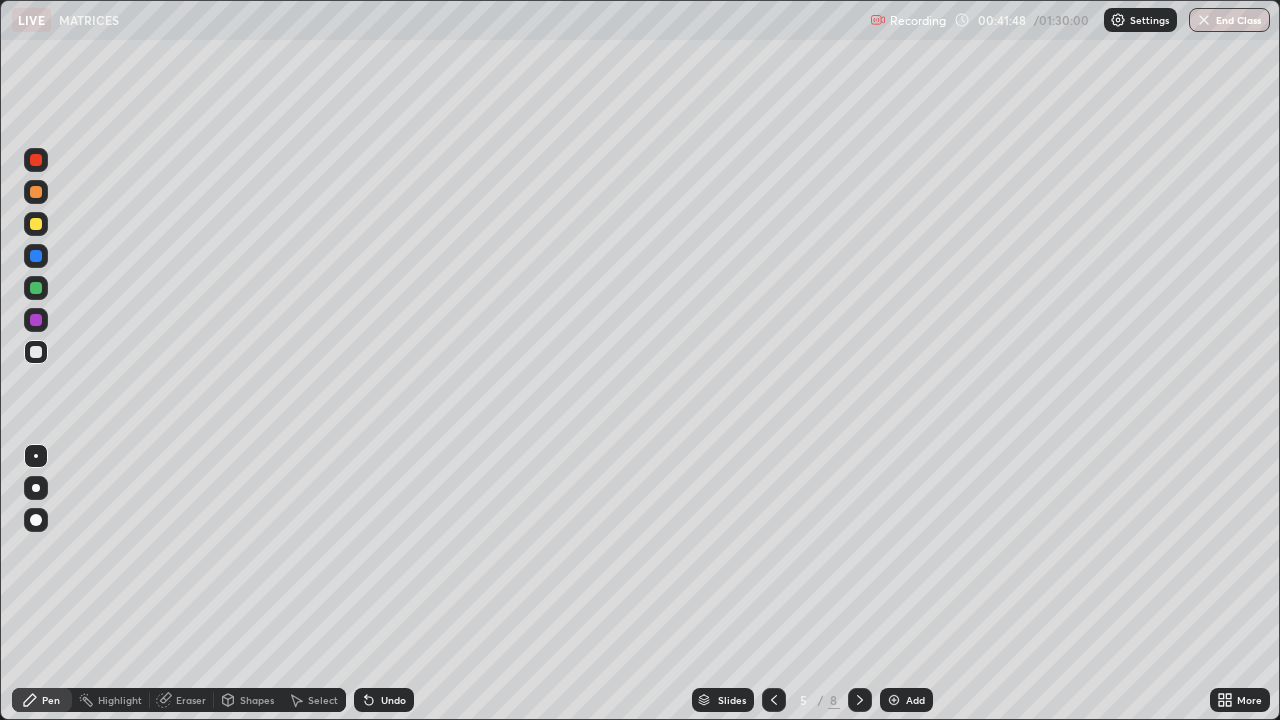 click at bounding box center [894, 700] 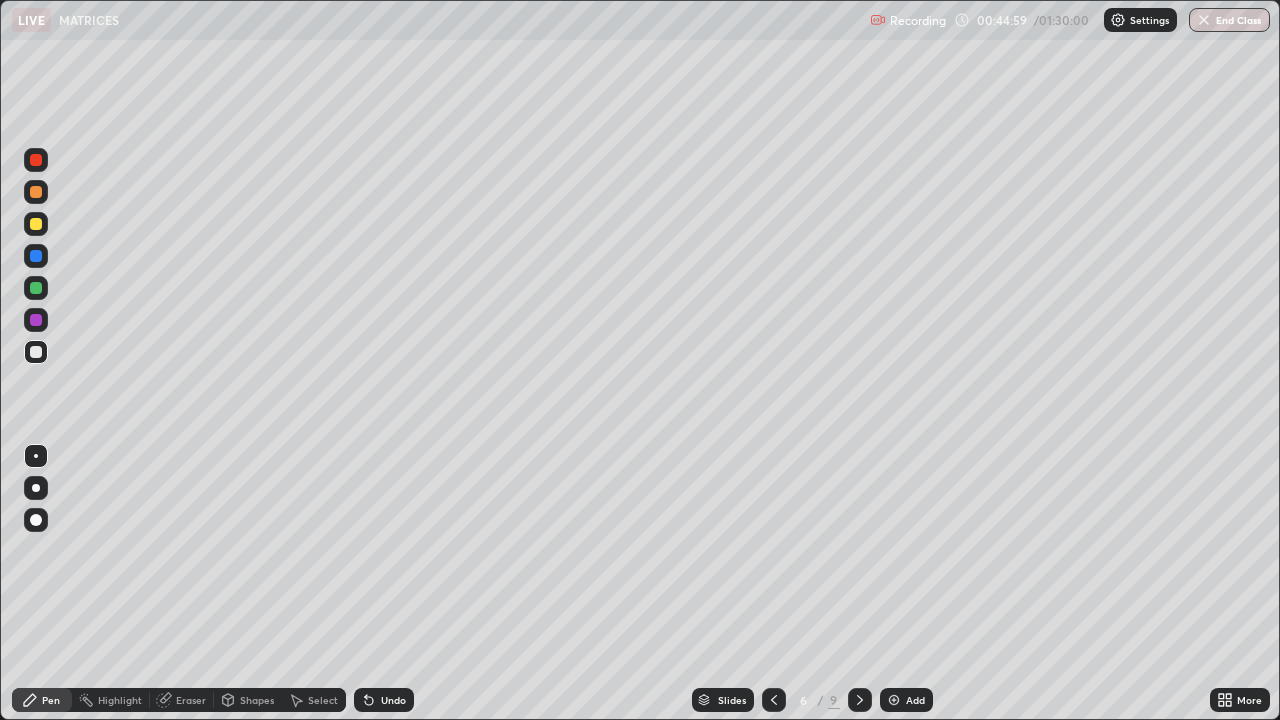 click on "Undo" at bounding box center [393, 700] 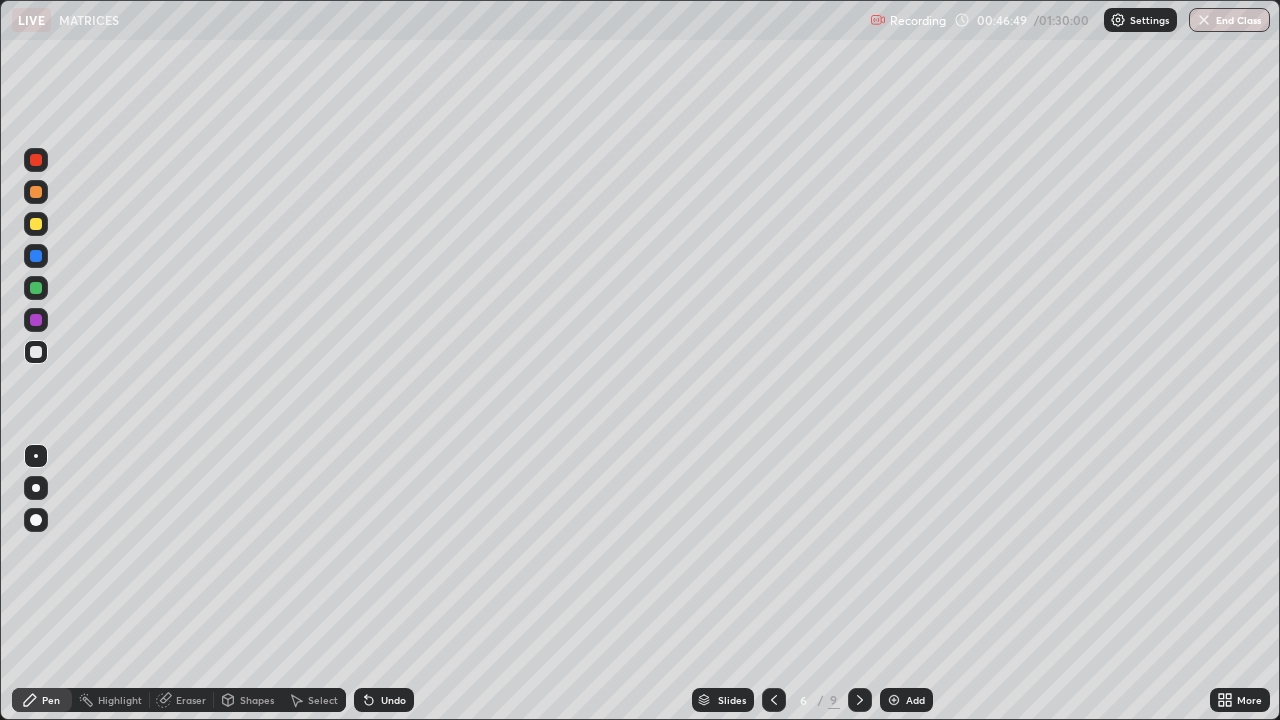 click at bounding box center (36, 320) 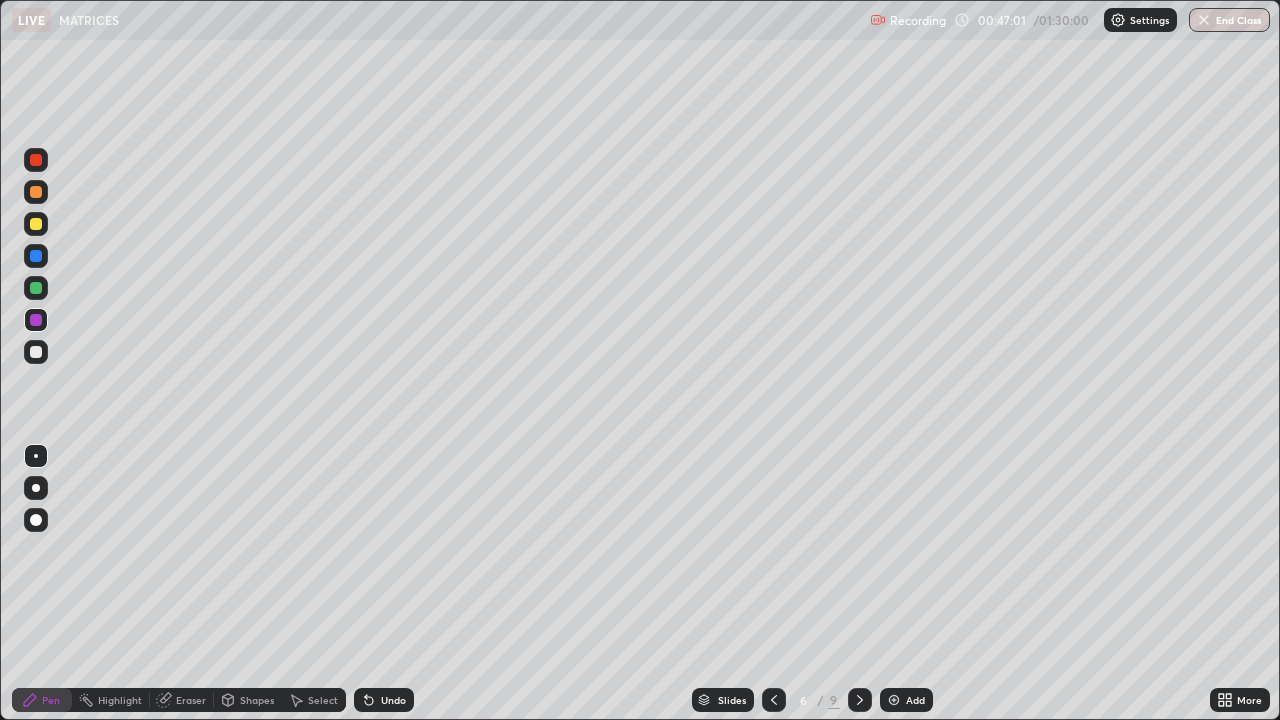 click at bounding box center [36, 352] 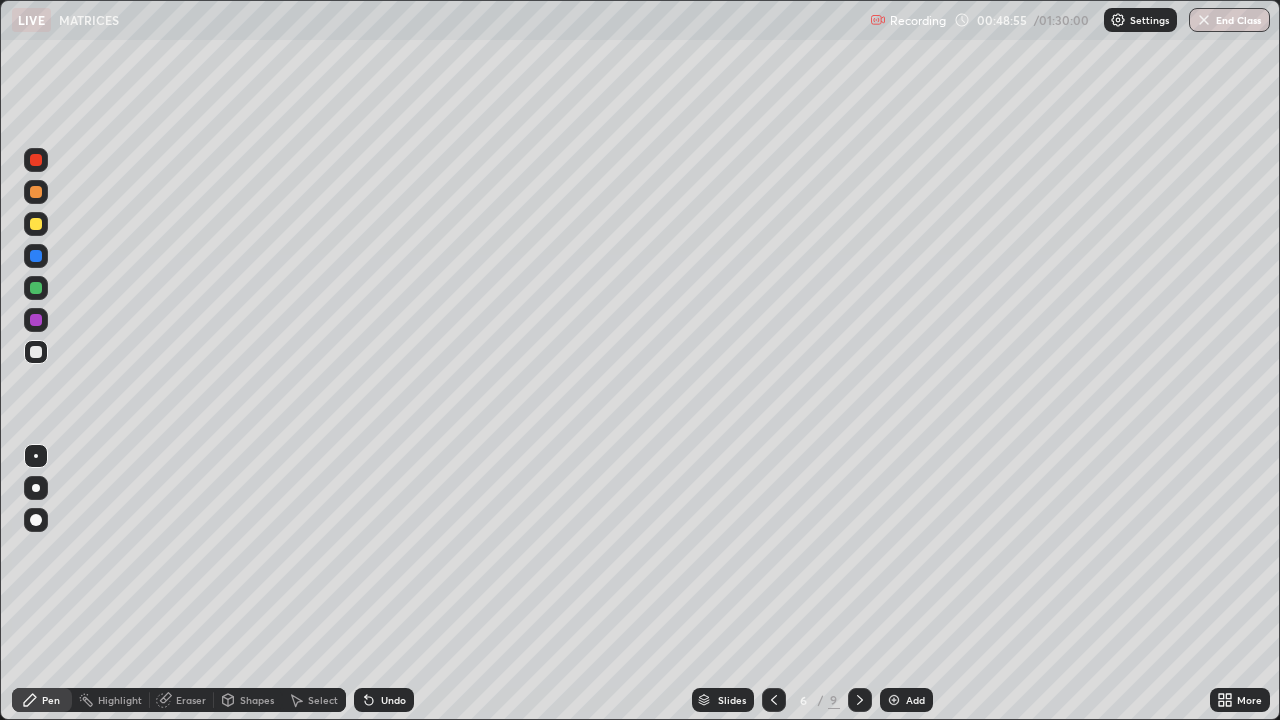 click on "Eraser" at bounding box center (191, 700) 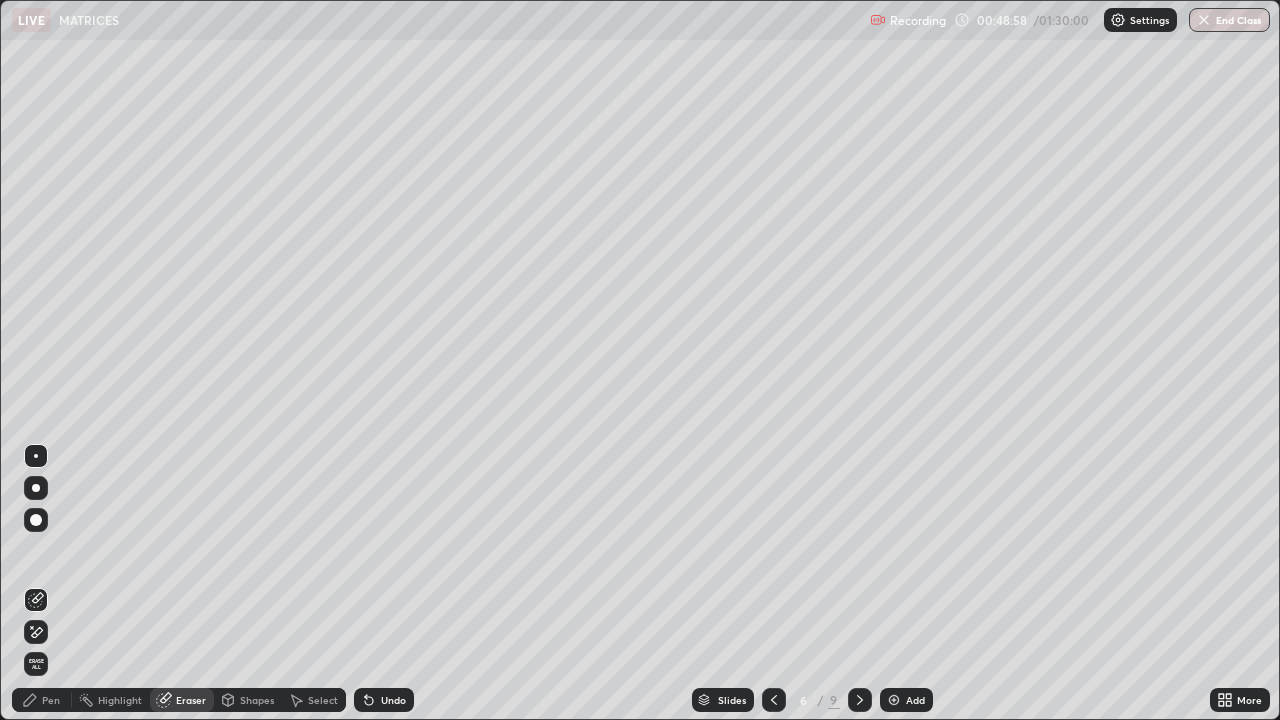 click on "Pen" at bounding box center (51, 700) 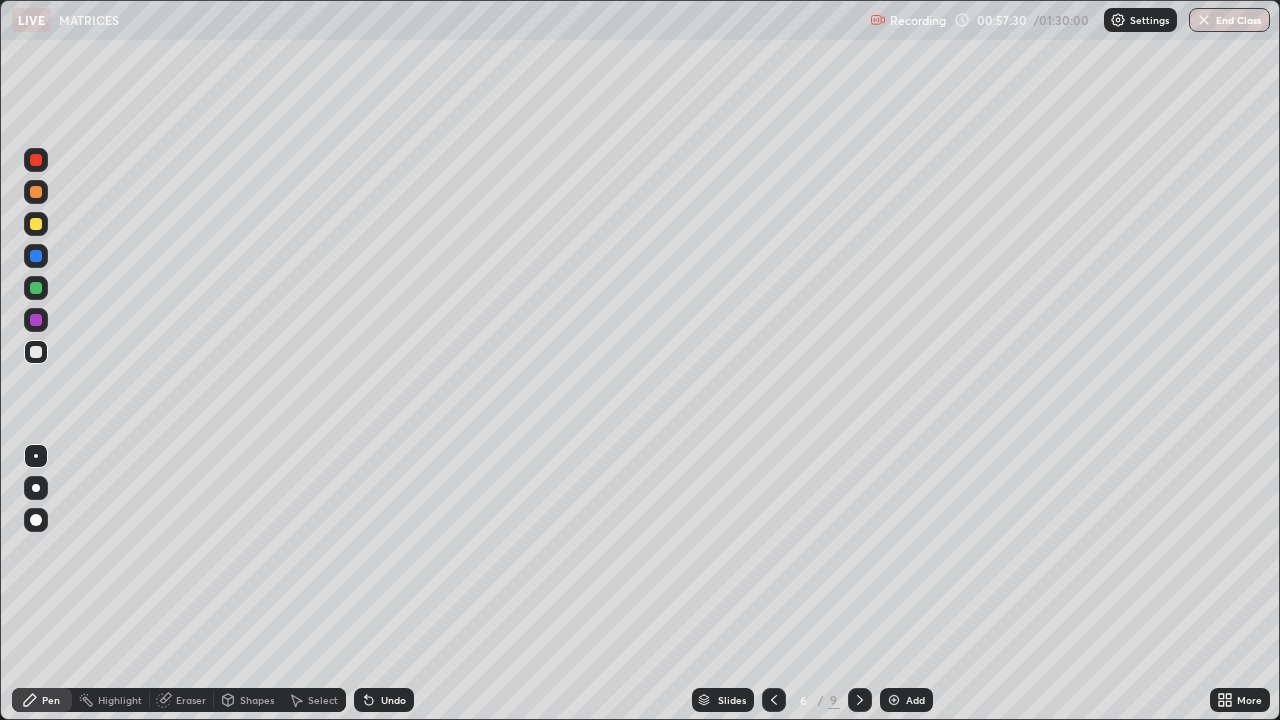 click at bounding box center [36, 288] 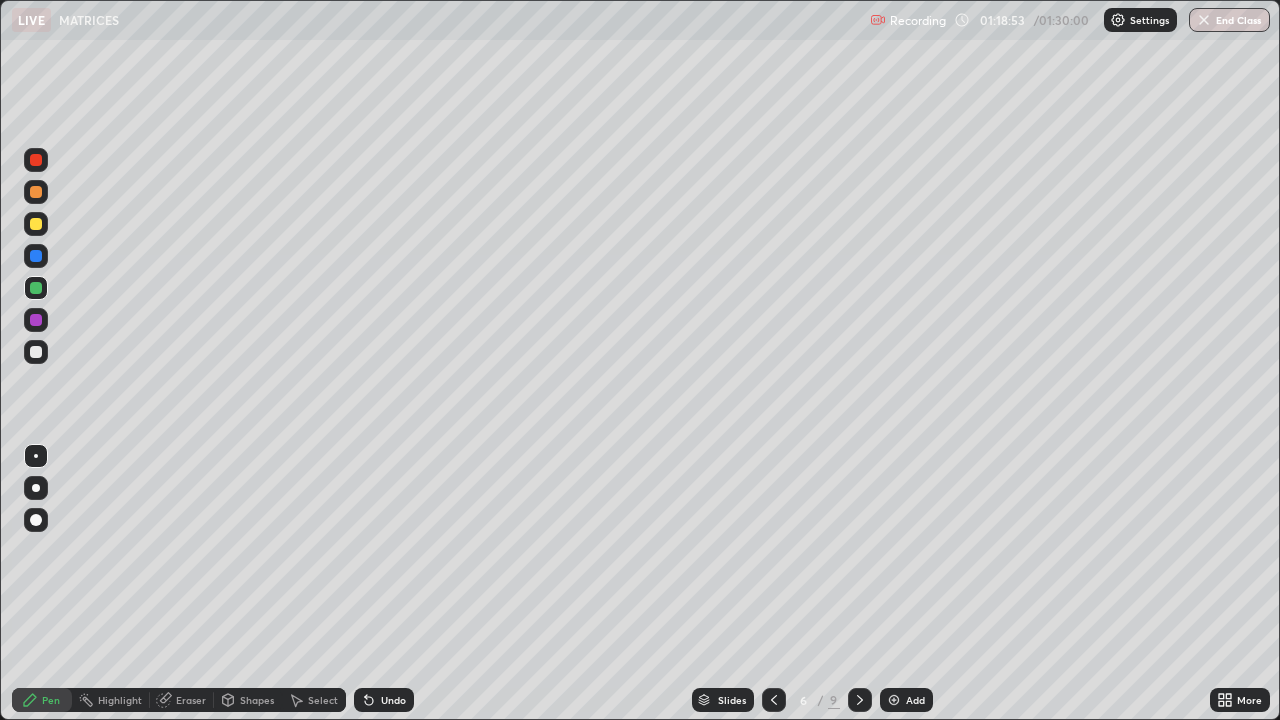 click on "Add" at bounding box center [906, 700] 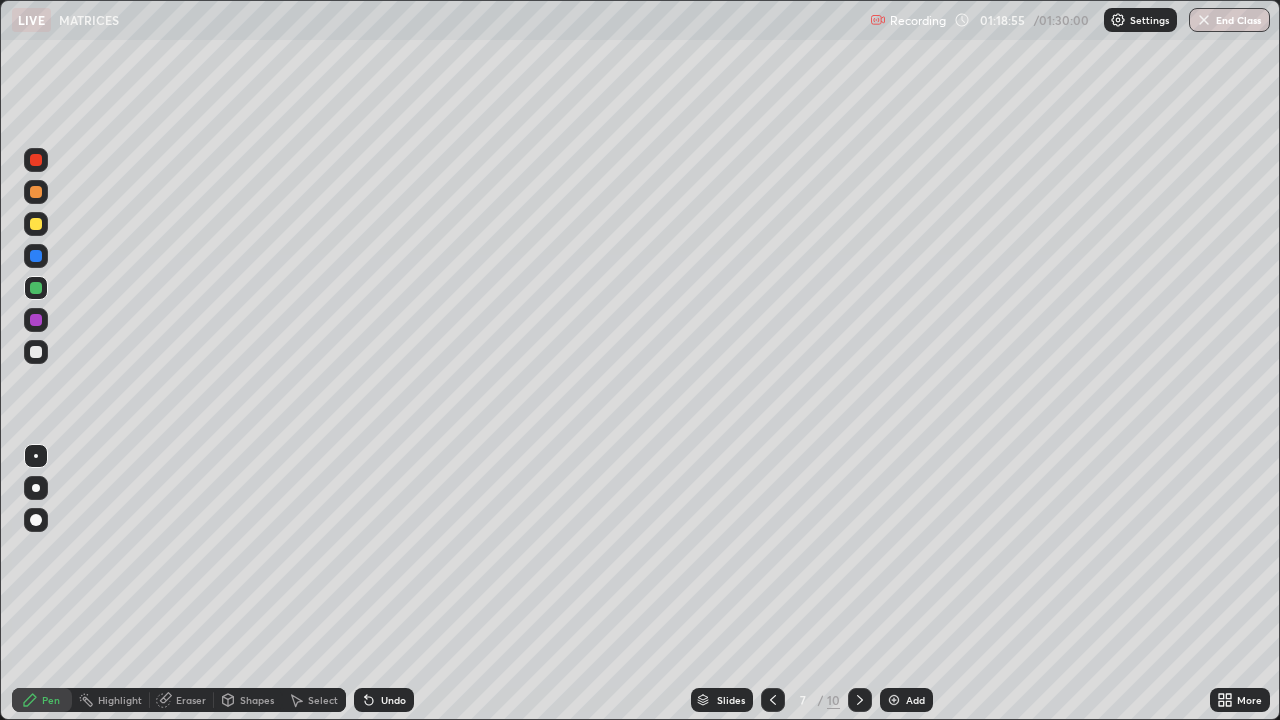 click on "End Class" at bounding box center [1229, 20] 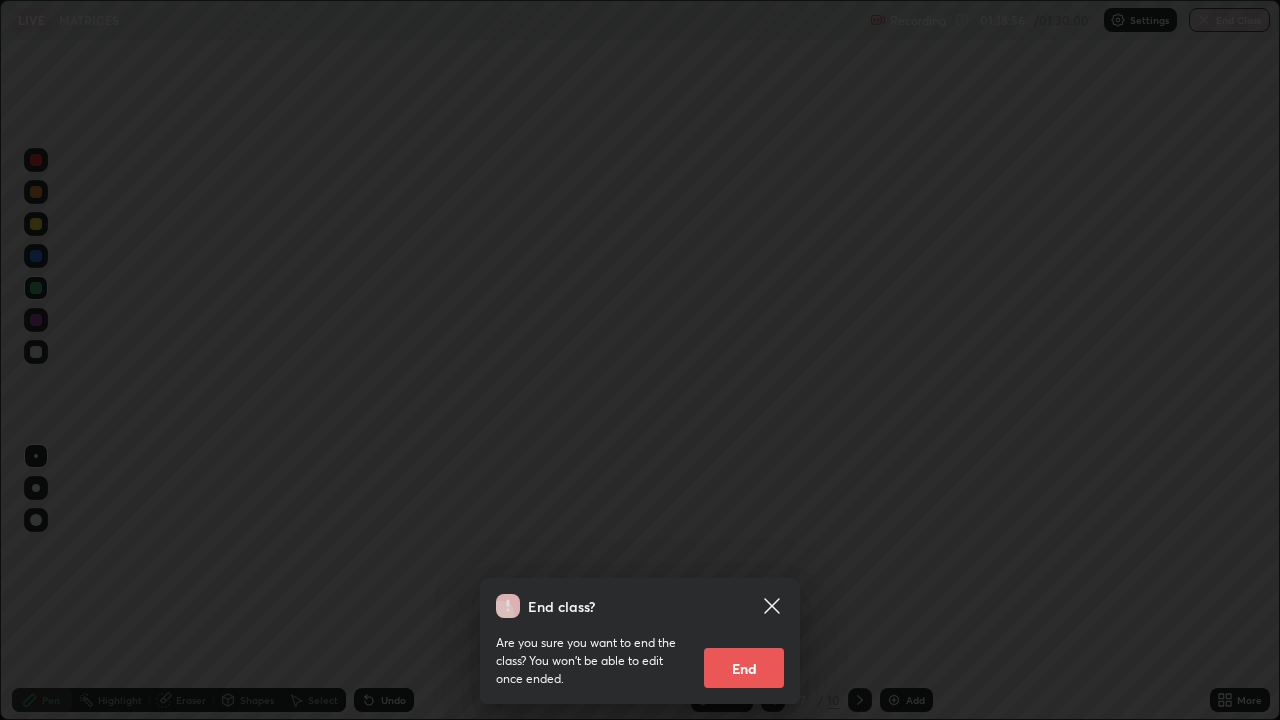 click on "End" at bounding box center (744, 668) 